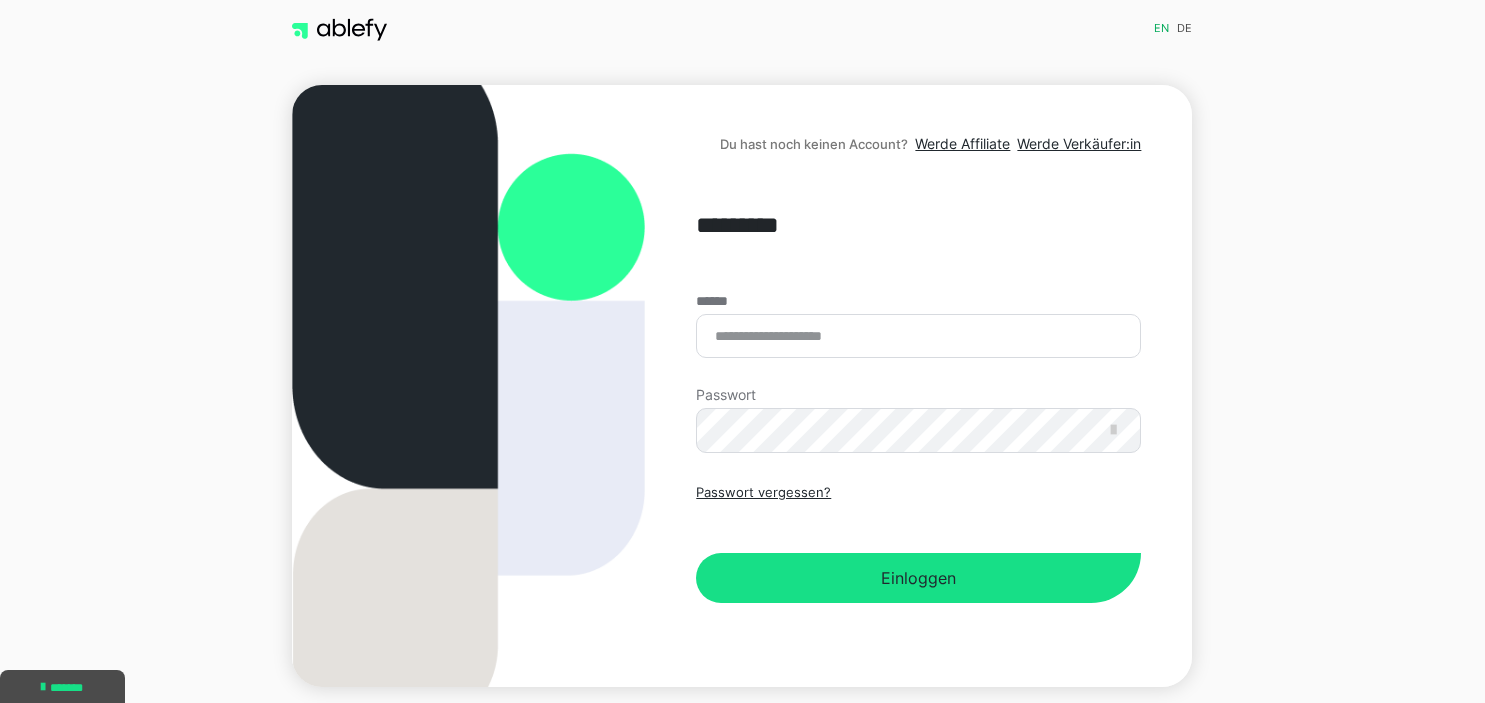 scroll, scrollTop: 0, scrollLeft: 0, axis: both 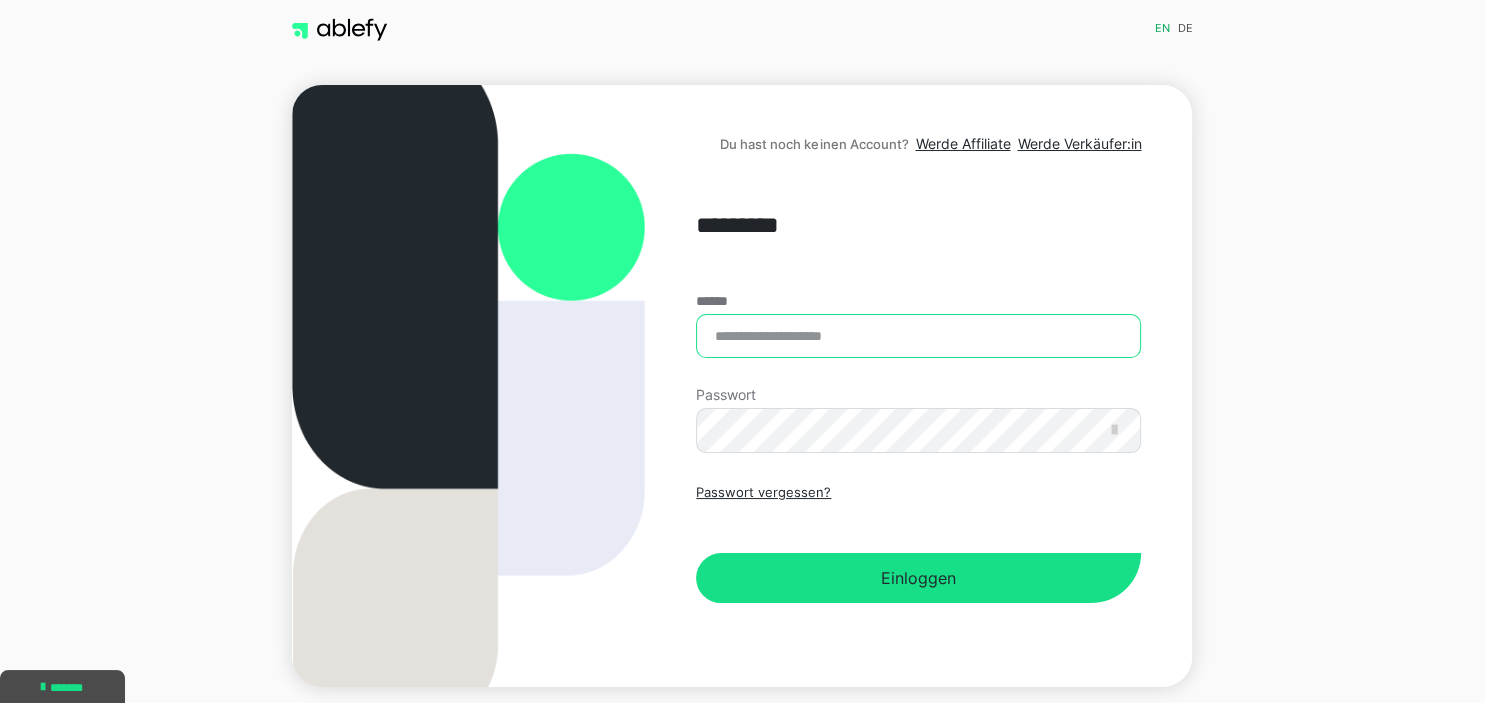 click on "******" at bounding box center [918, 336] 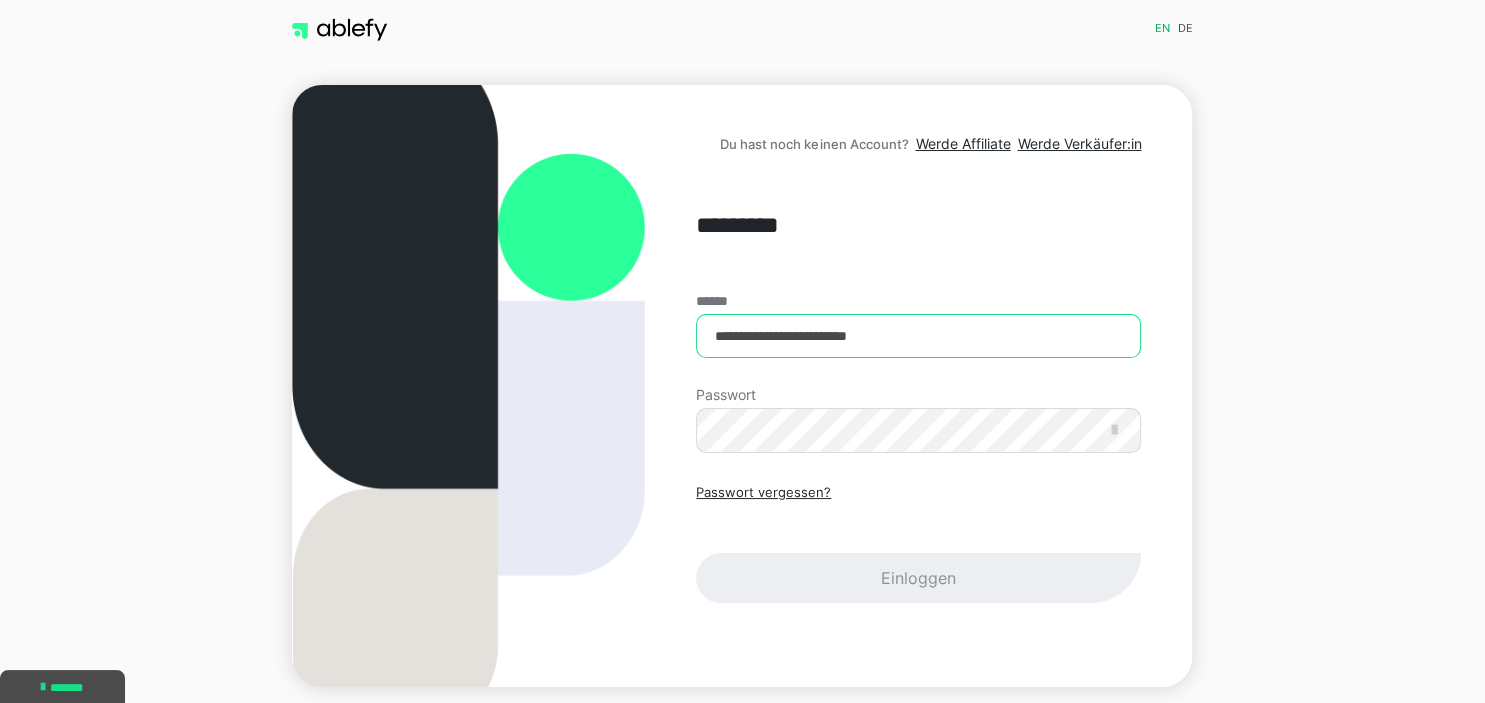 type on "**********" 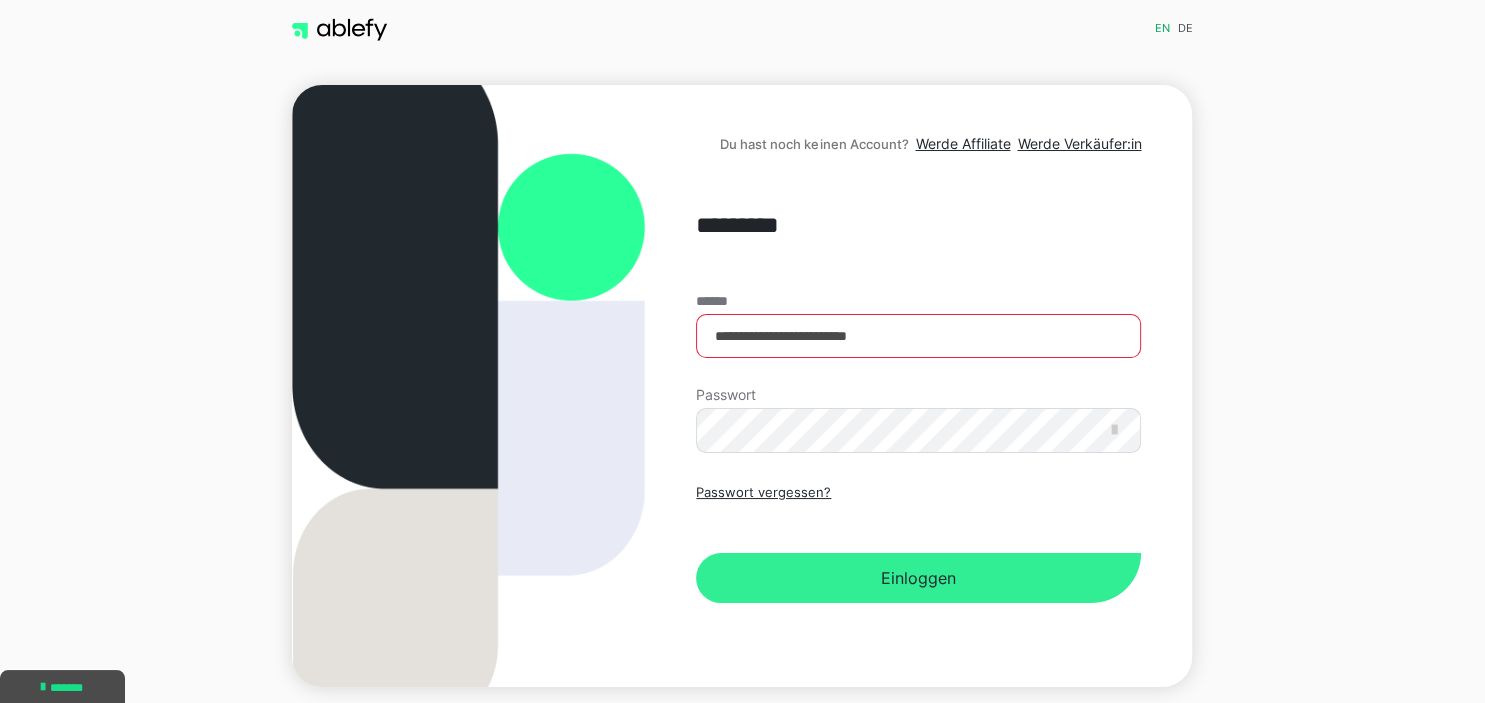 click on "Einloggen" at bounding box center (918, 578) 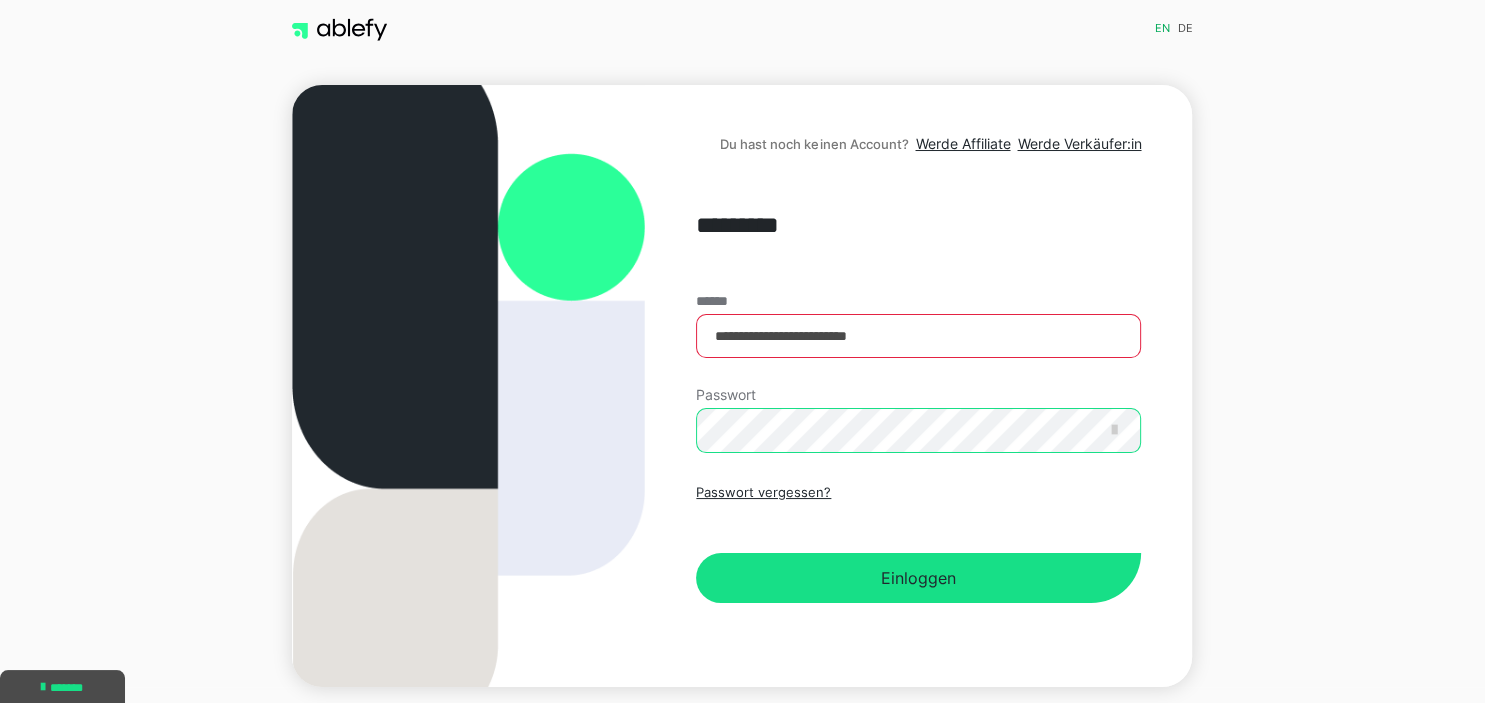 click on "Einloggen" at bounding box center (918, 578) 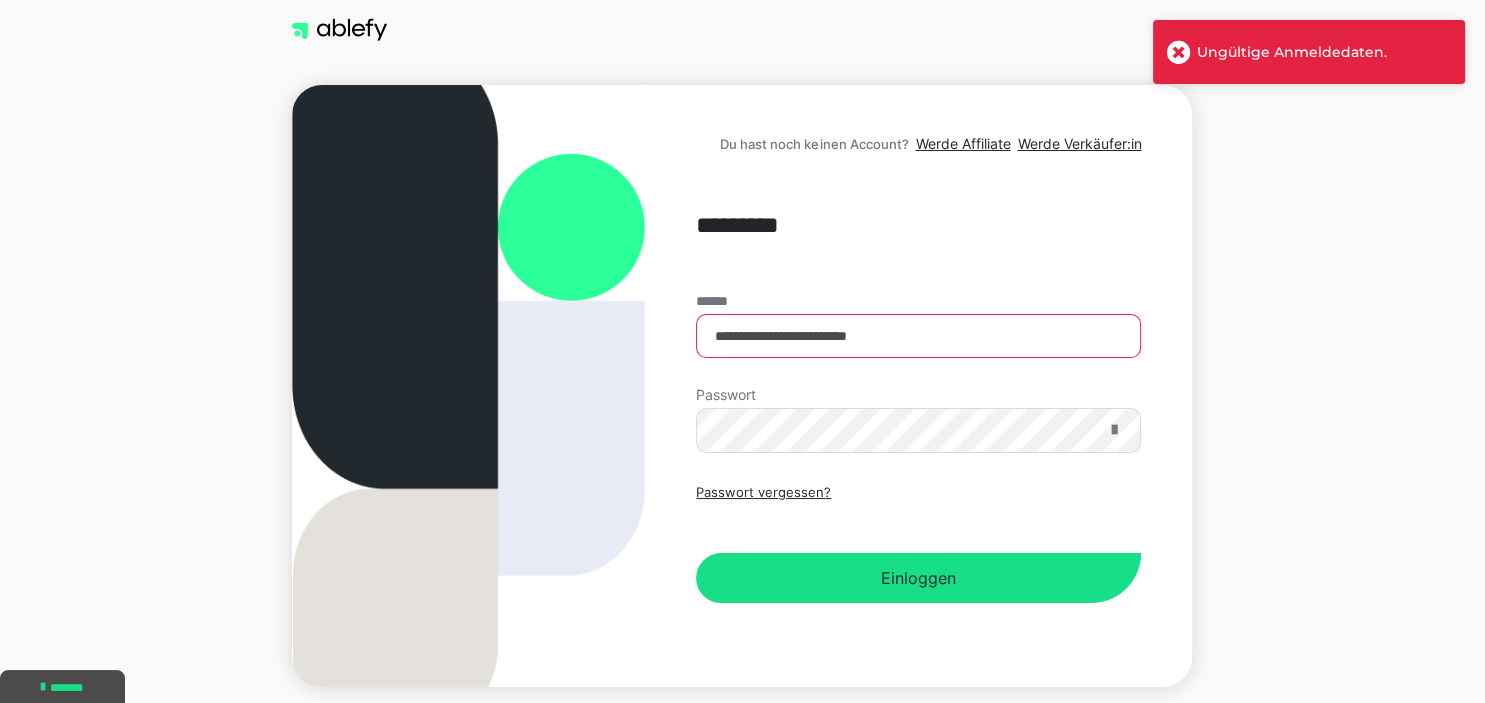 click at bounding box center [1113, 430] 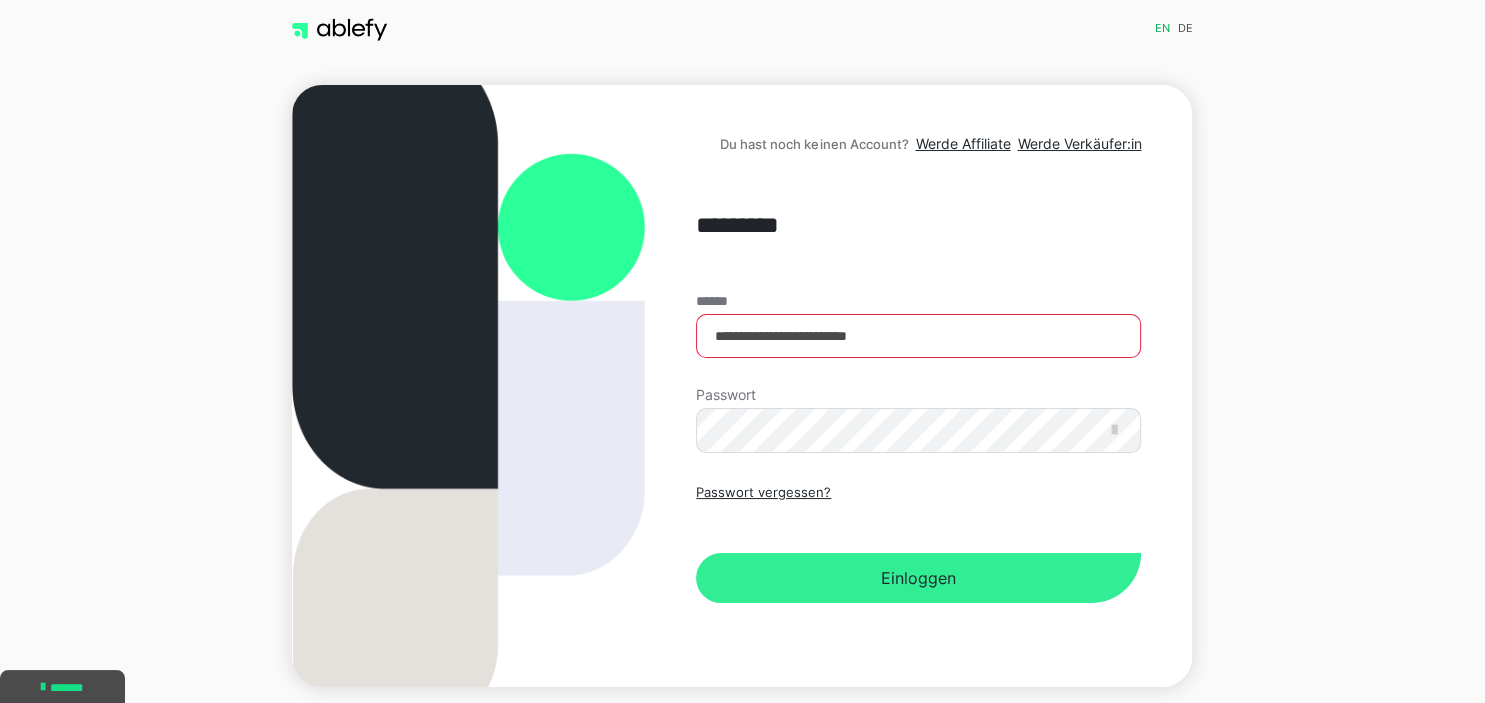 click on "Einloggen" at bounding box center (918, 578) 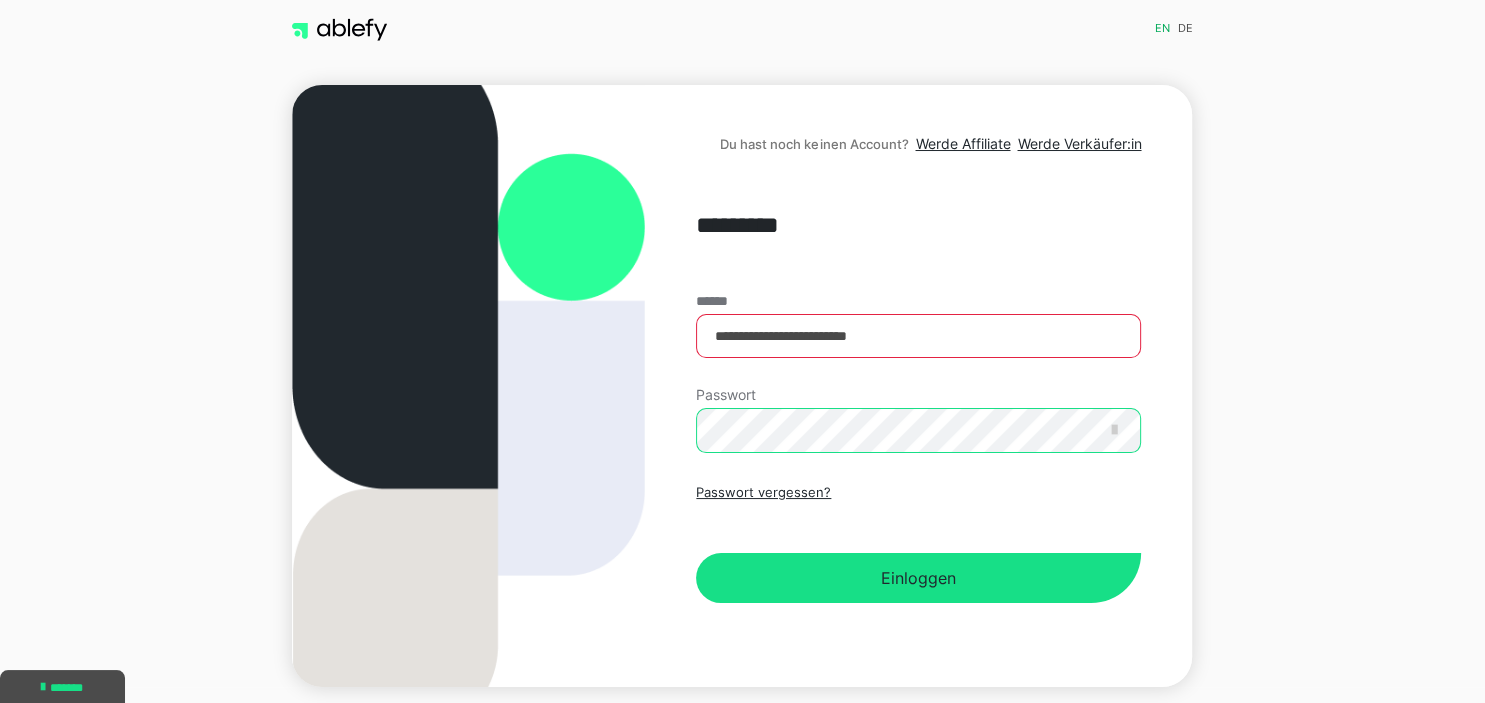 click on "Einloggen" at bounding box center [918, 578] 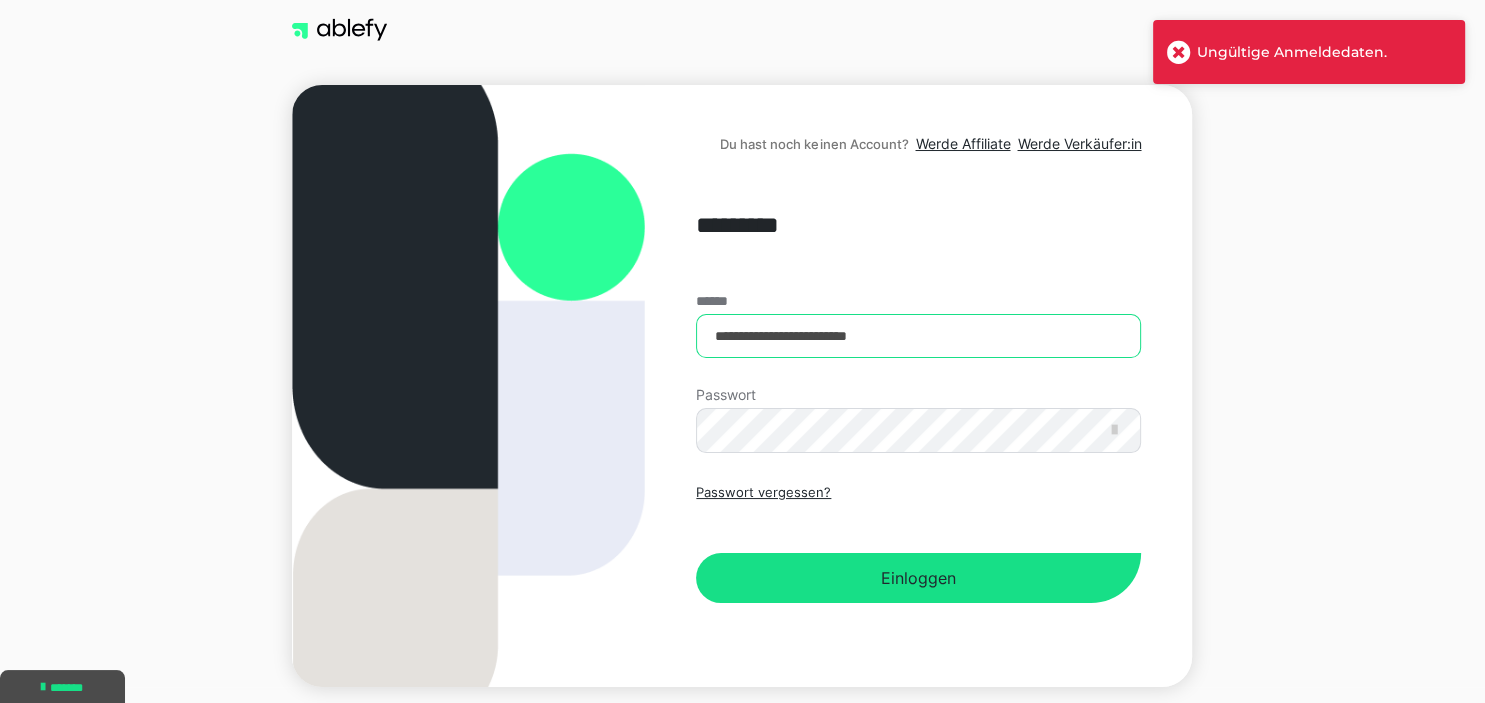 click on "**********" at bounding box center (918, 336) 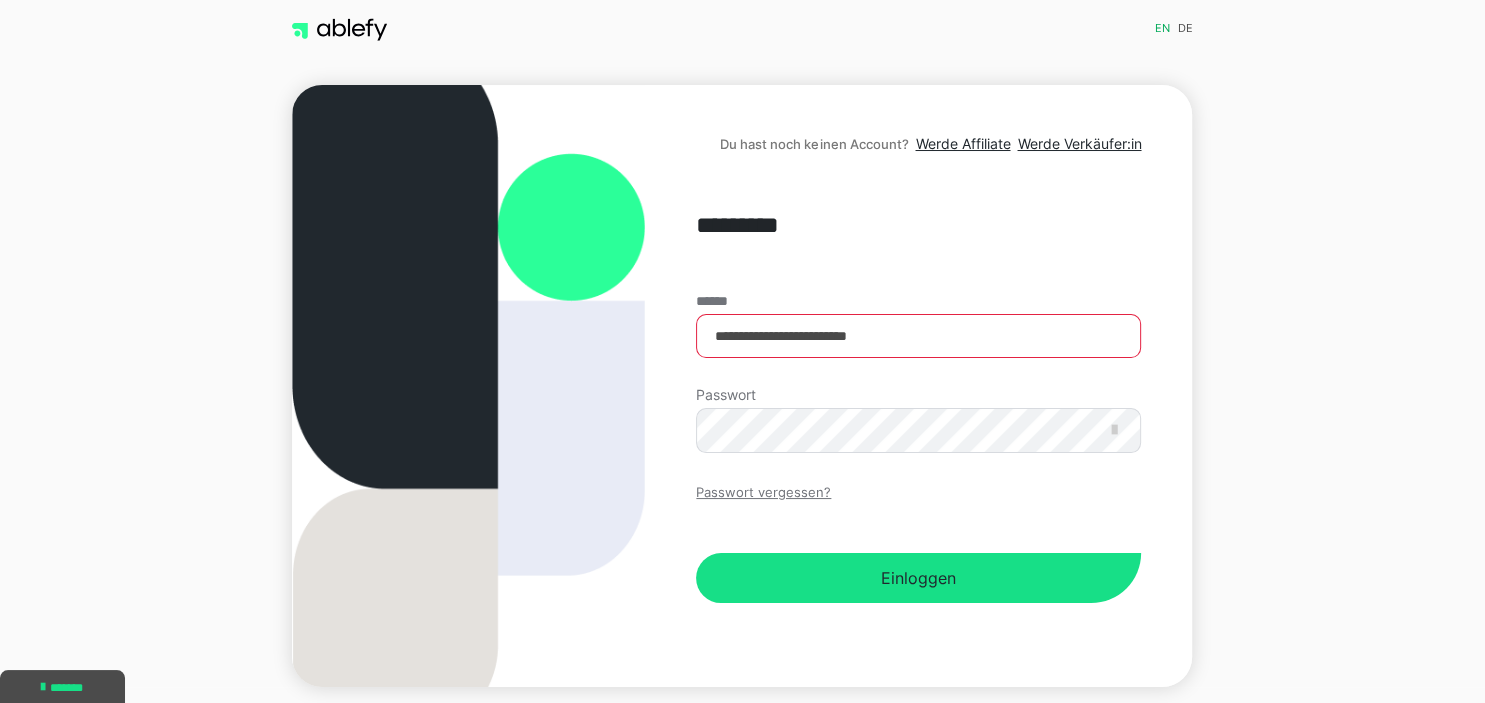 click on "Passwort vergessen?" at bounding box center (763, 493) 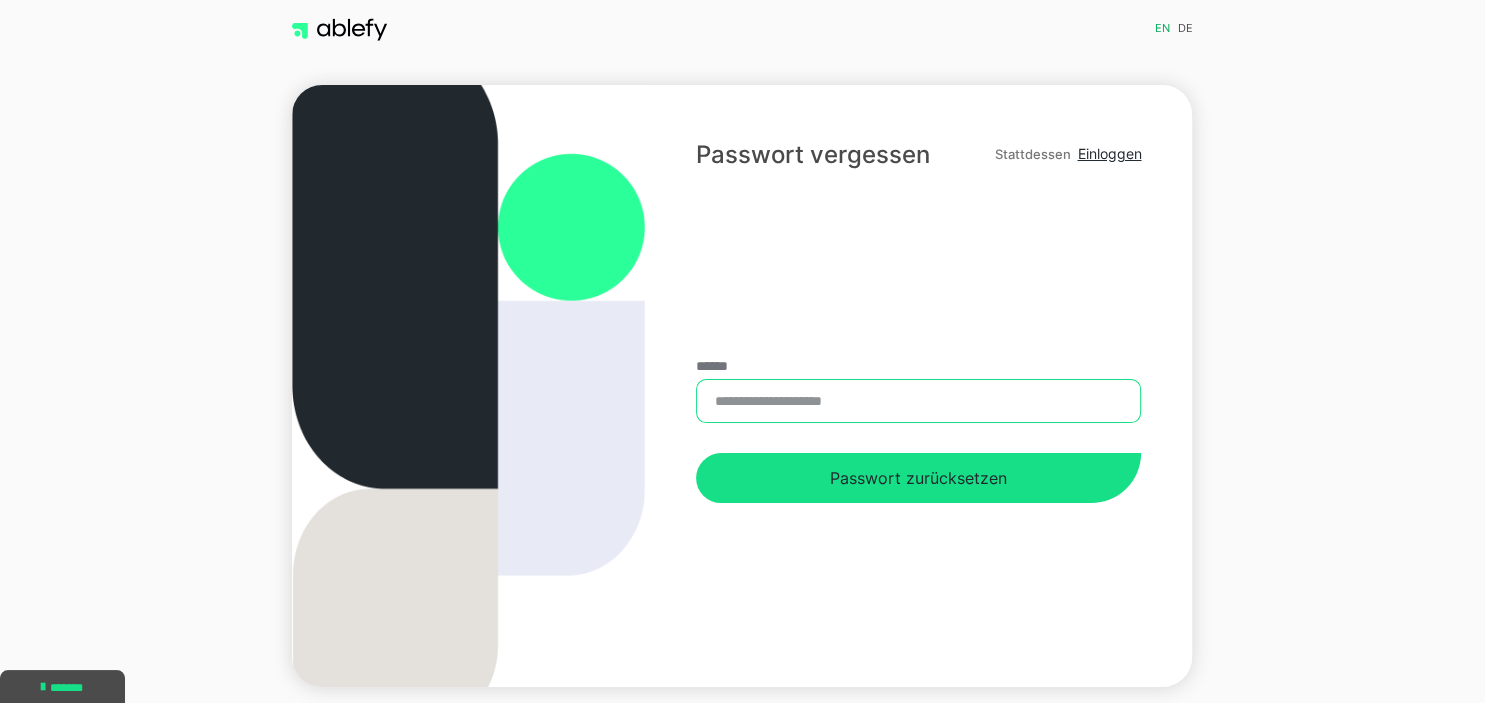 click on "******" at bounding box center (918, 401) 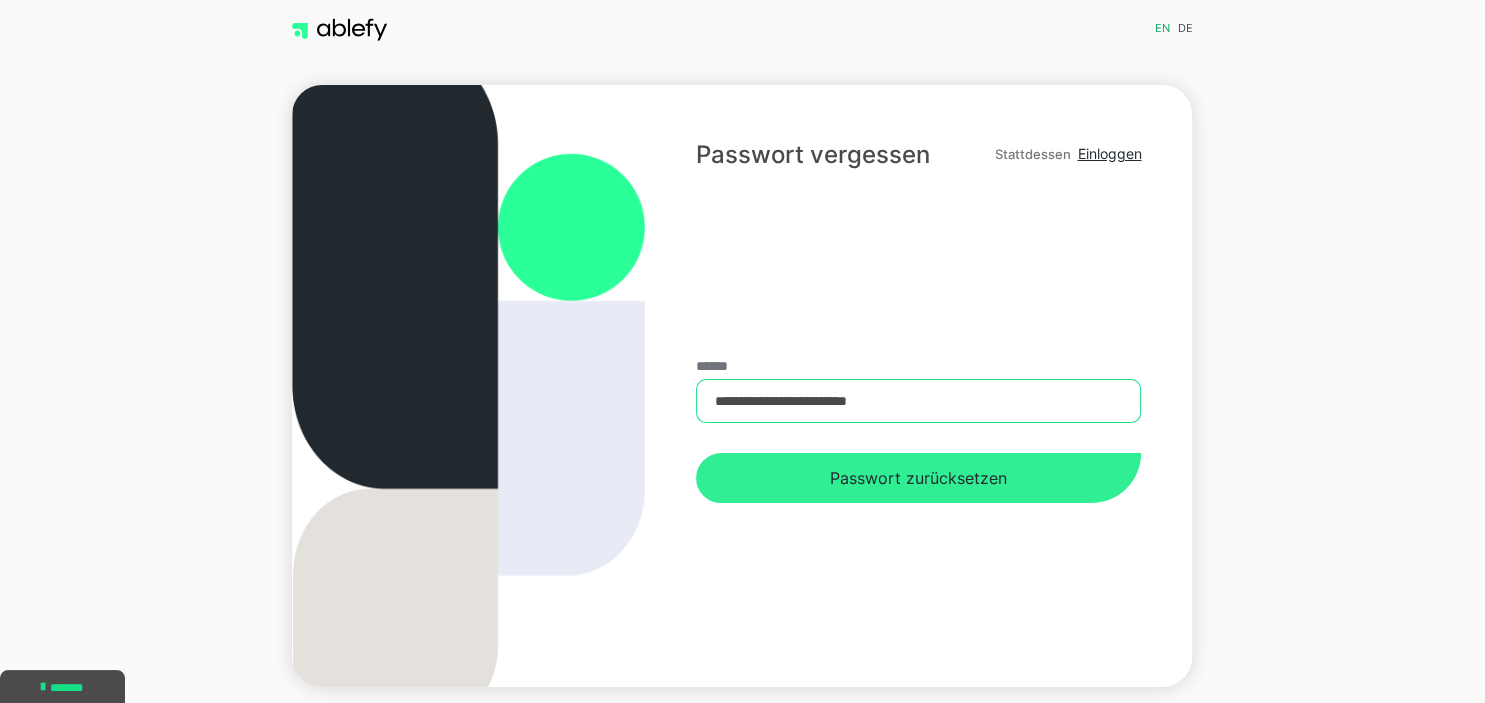 type on "**********" 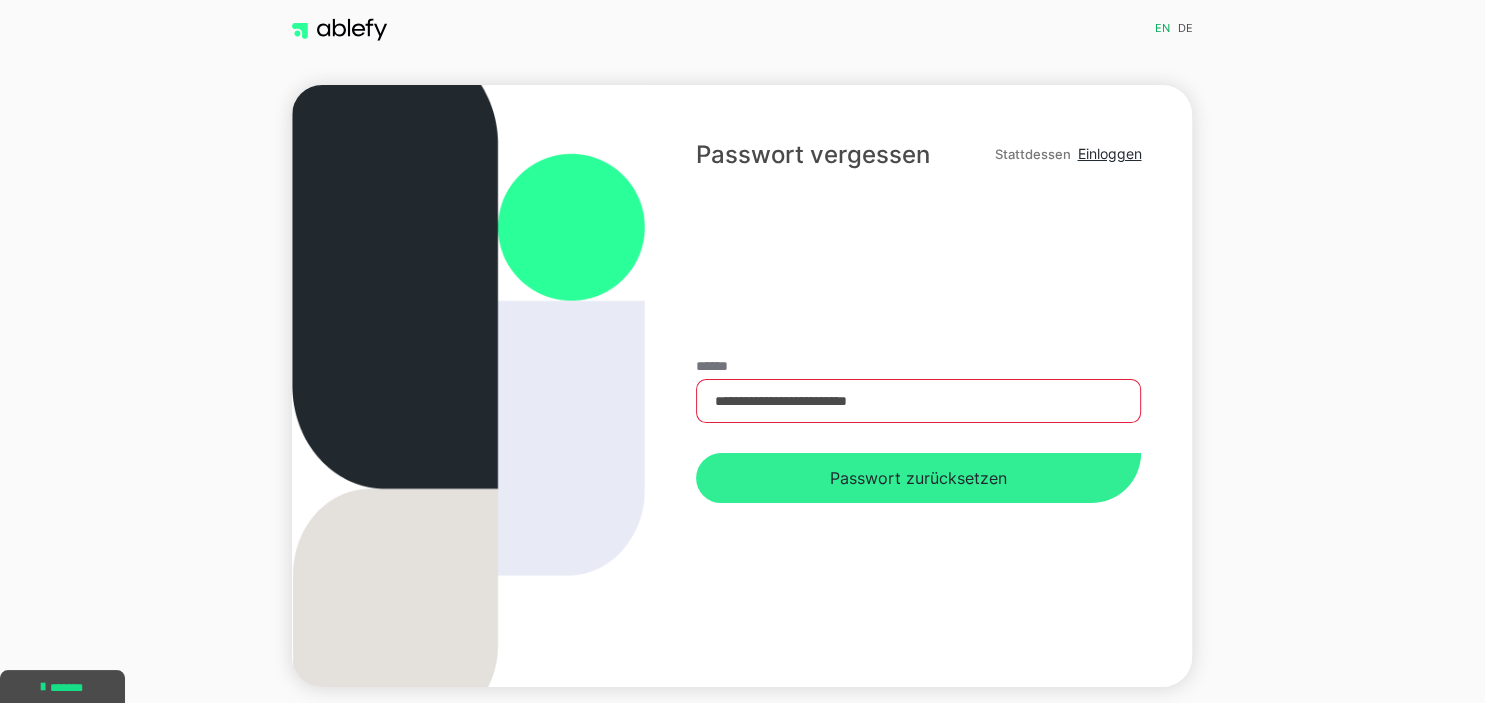 click on "Passwort zurücksetzen" at bounding box center [918, 478] 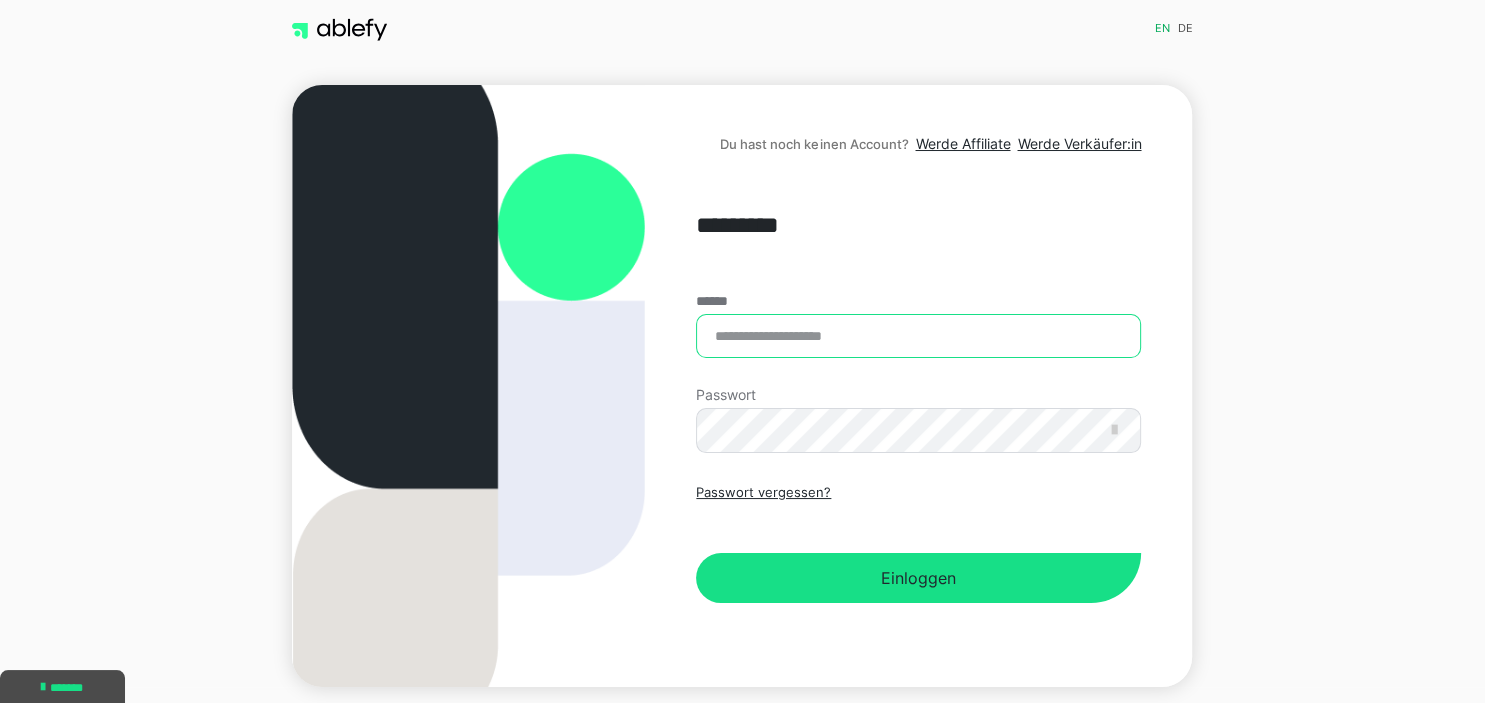 click on "******" at bounding box center (918, 336) 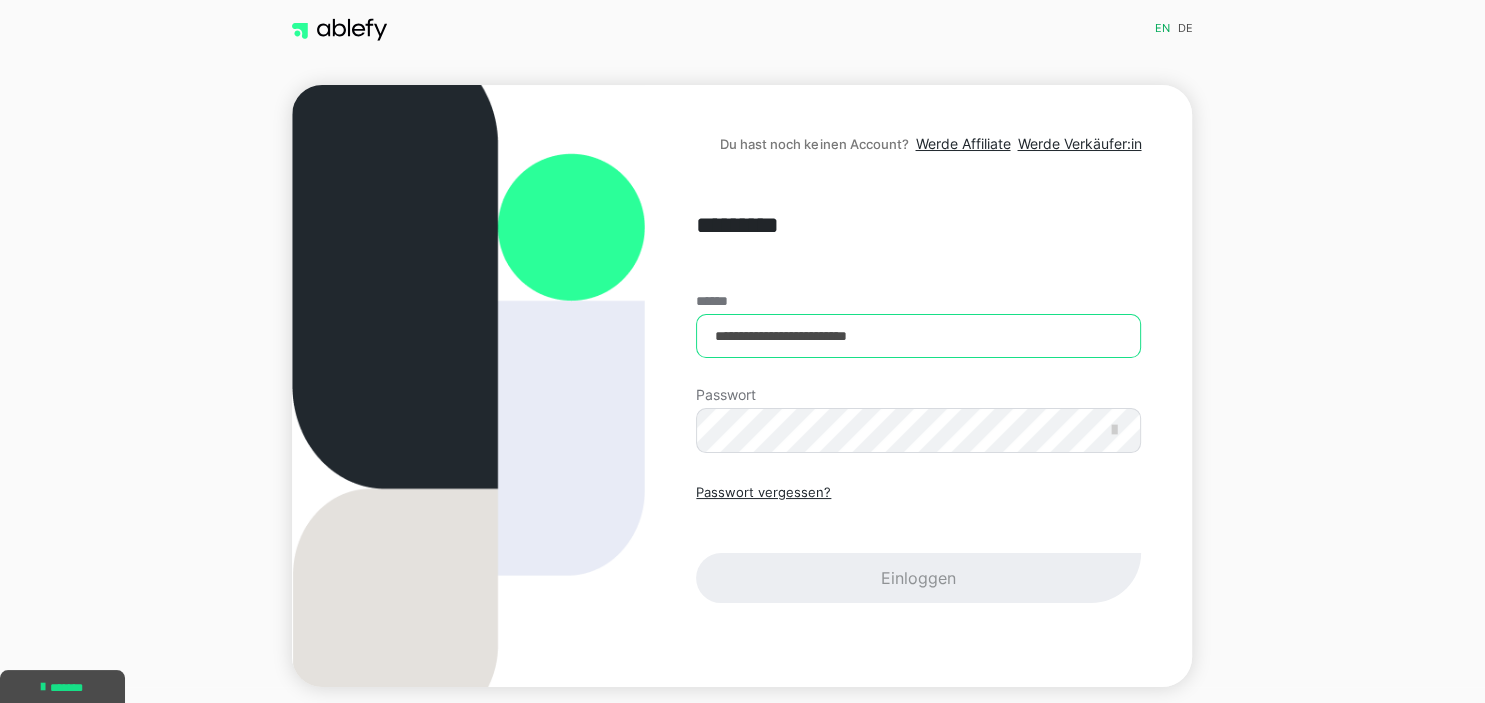 type on "**********" 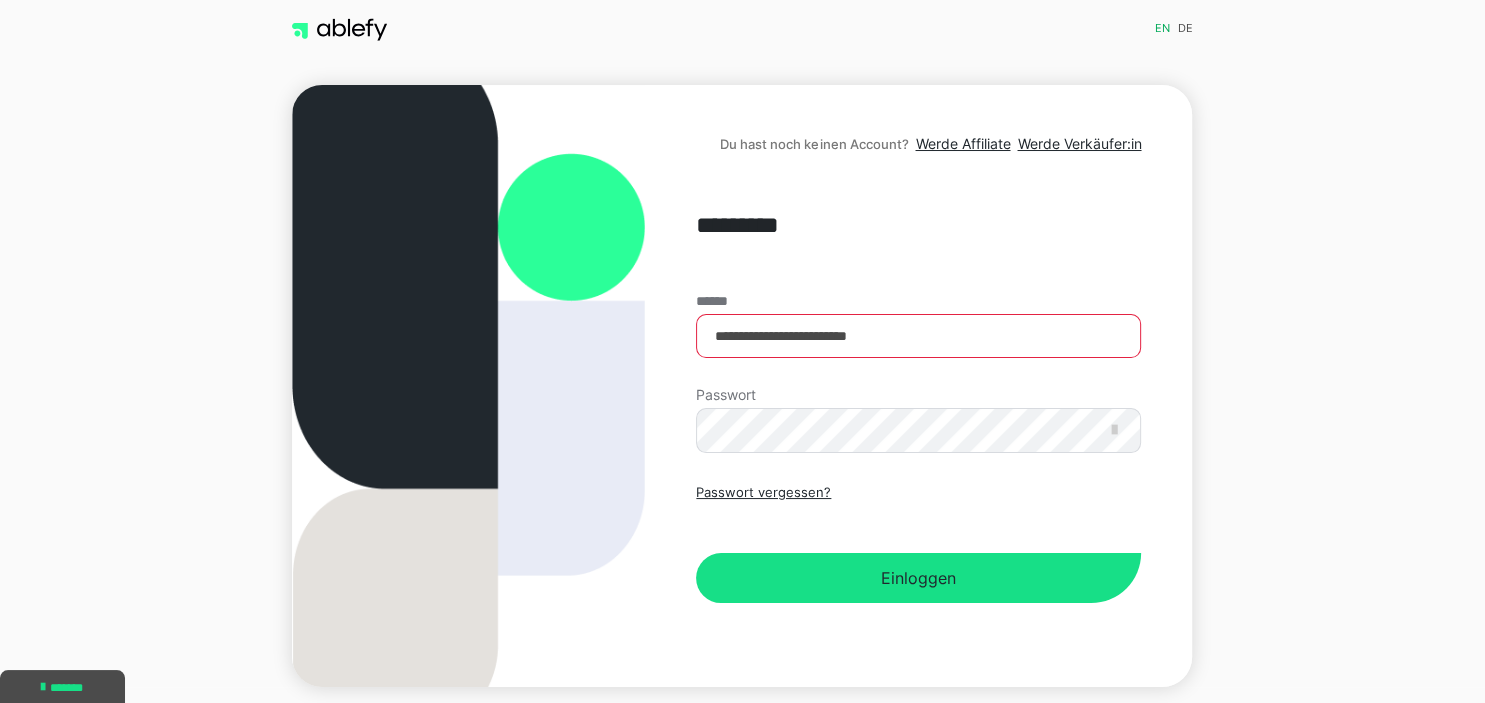 click on "Passwort vergessen? Einloggen" at bounding box center (918, 543) 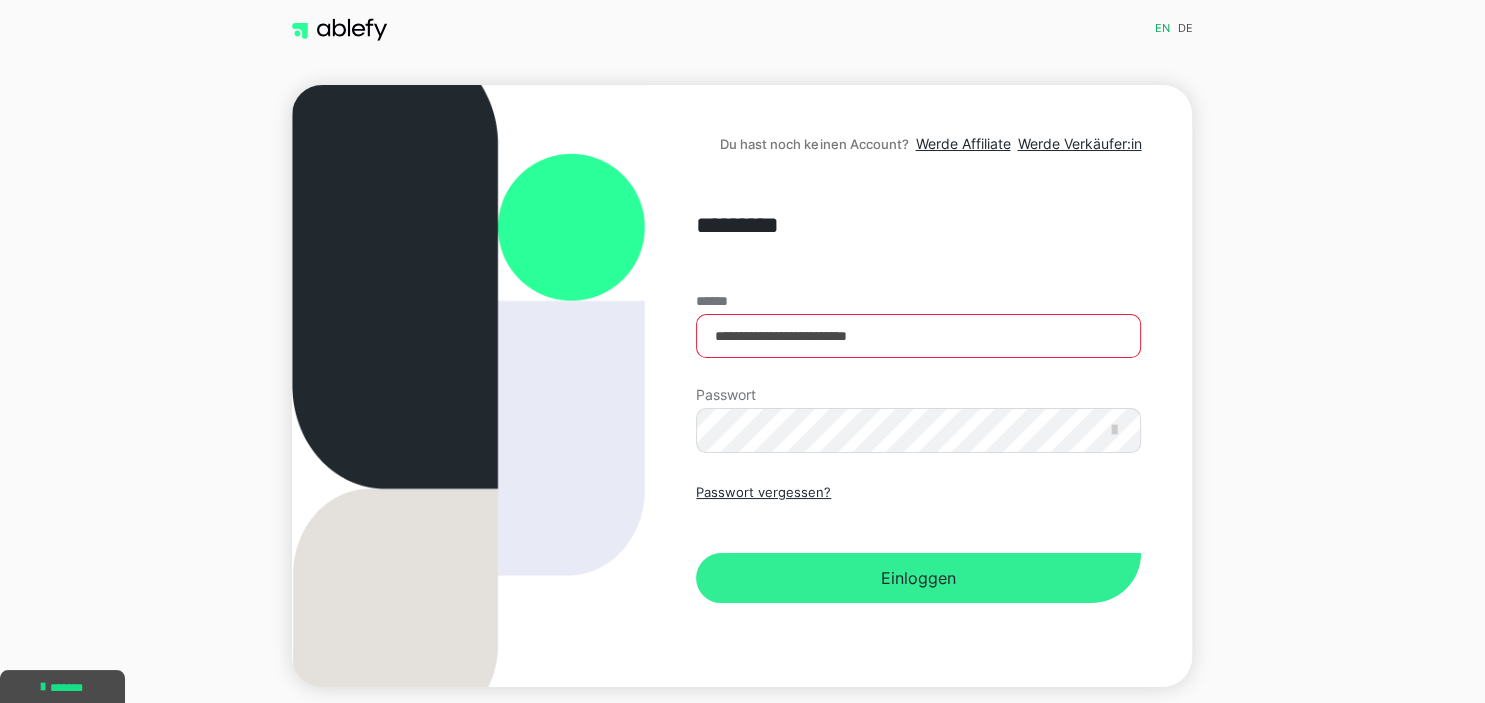 click on "Einloggen" at bounding box center (918, 578) 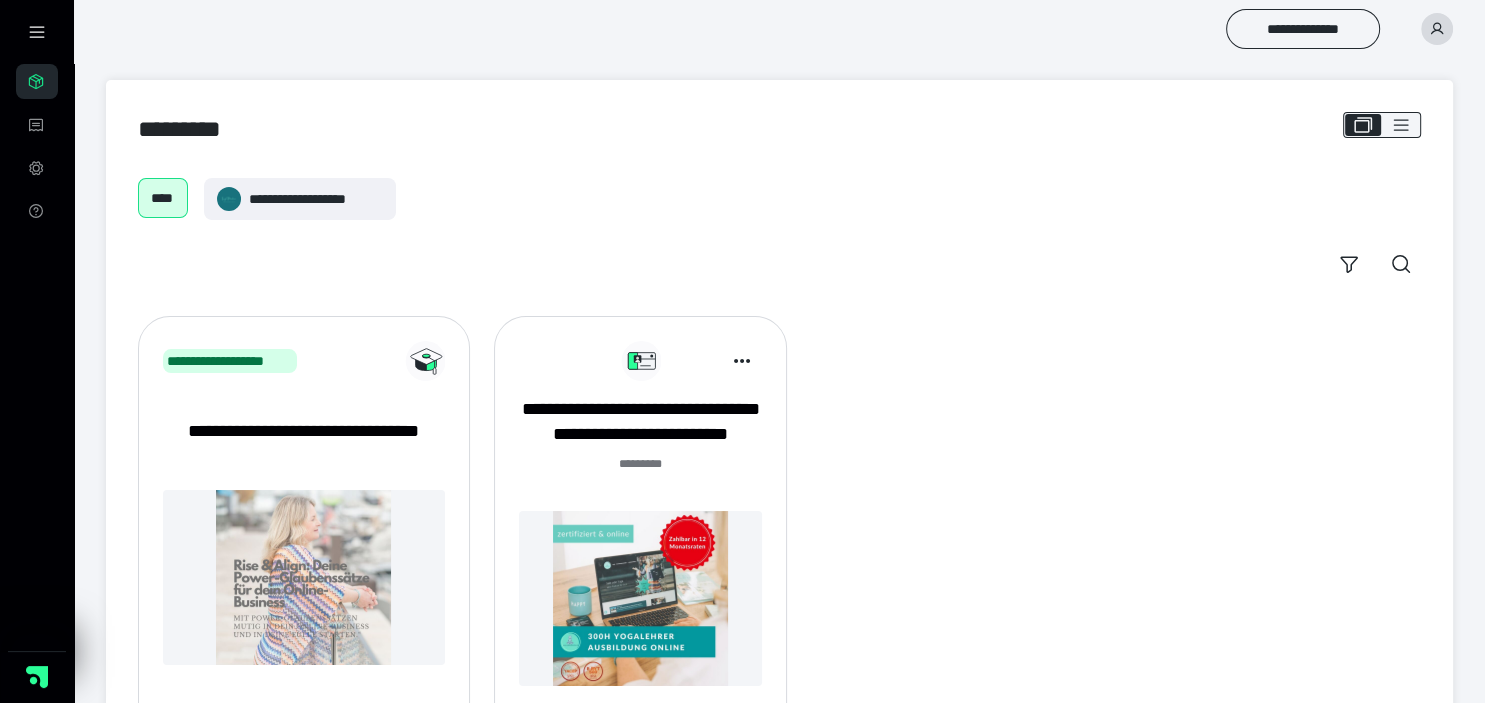 scroll, scrollTop: 103, scrollLeft: 0, axis: vertical 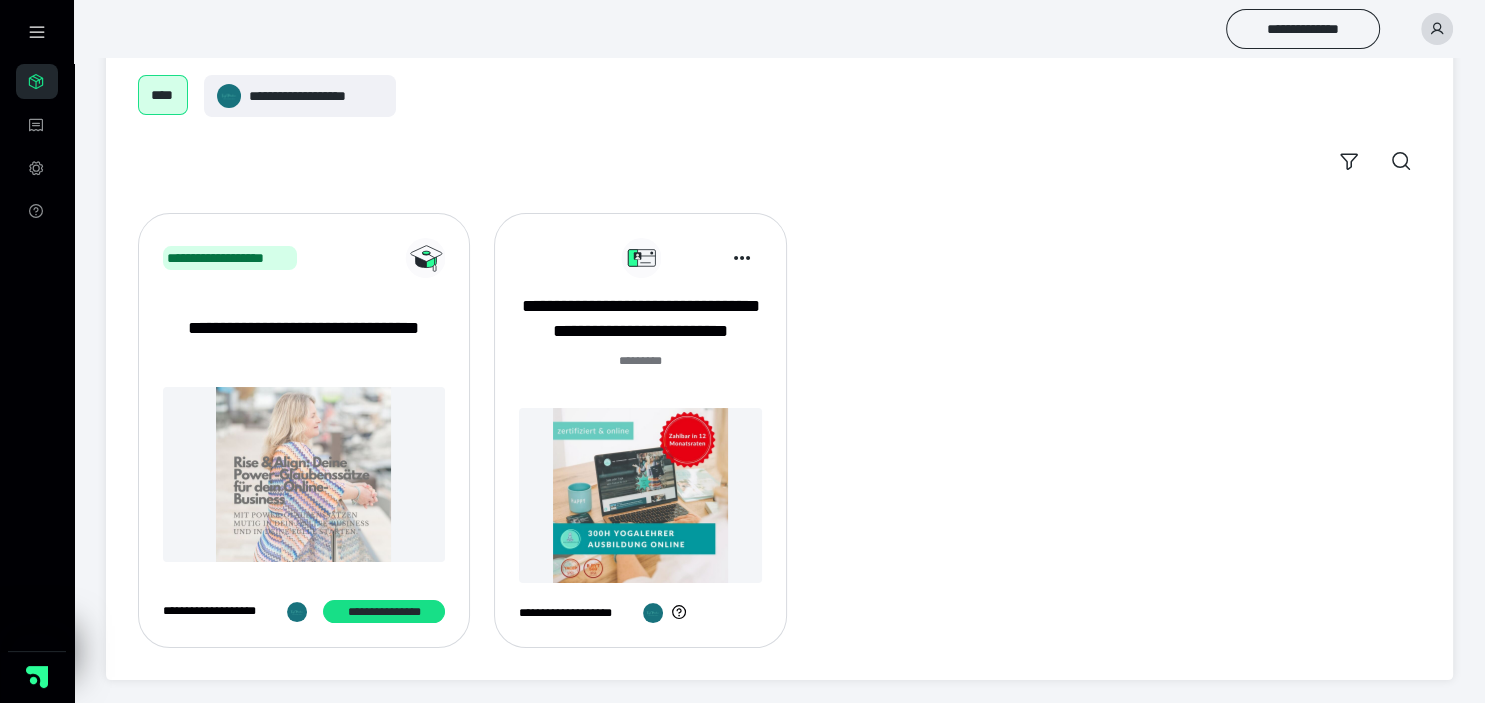 click at bounding box center [641, 495] 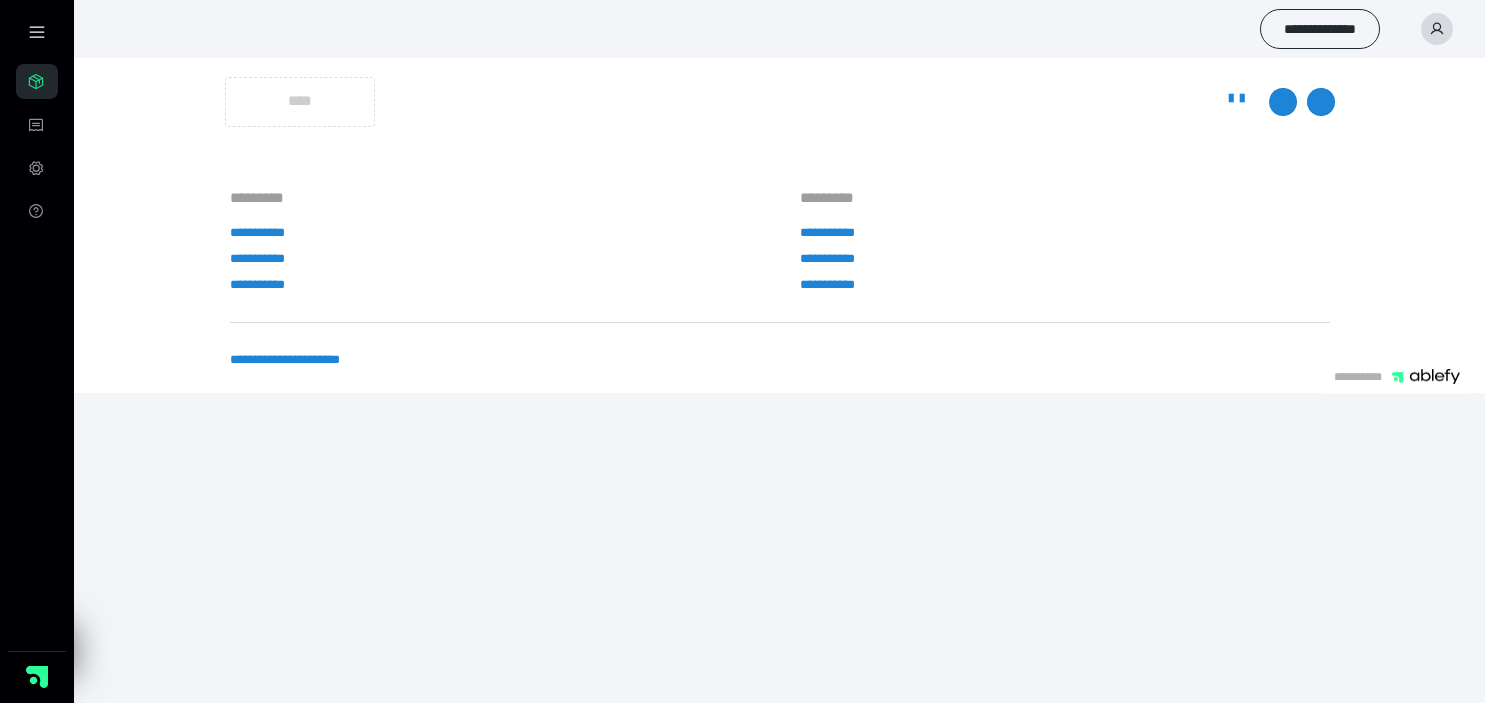 scroll, scrollTop: 0, scrollLeft: 0, axis: both 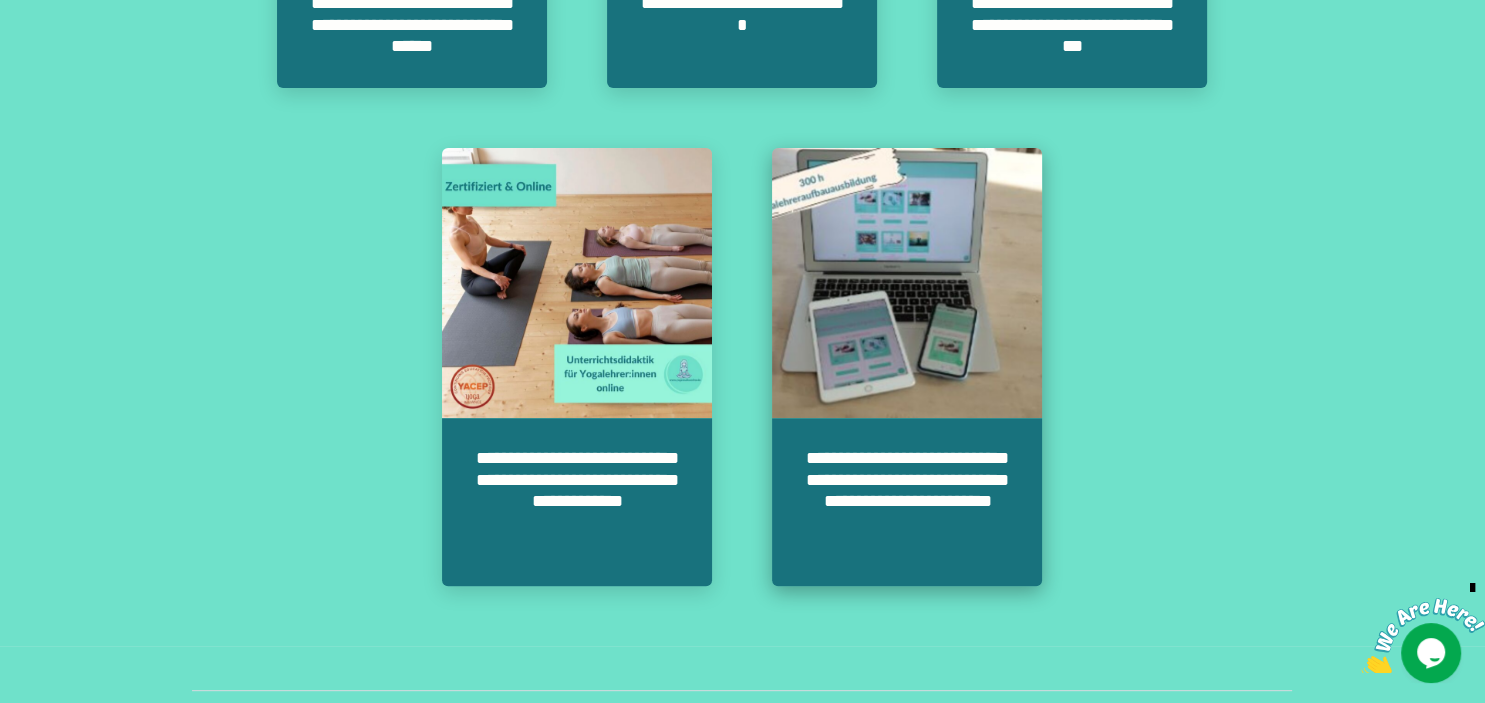 click on "**********" at bounding box center [907, 502] 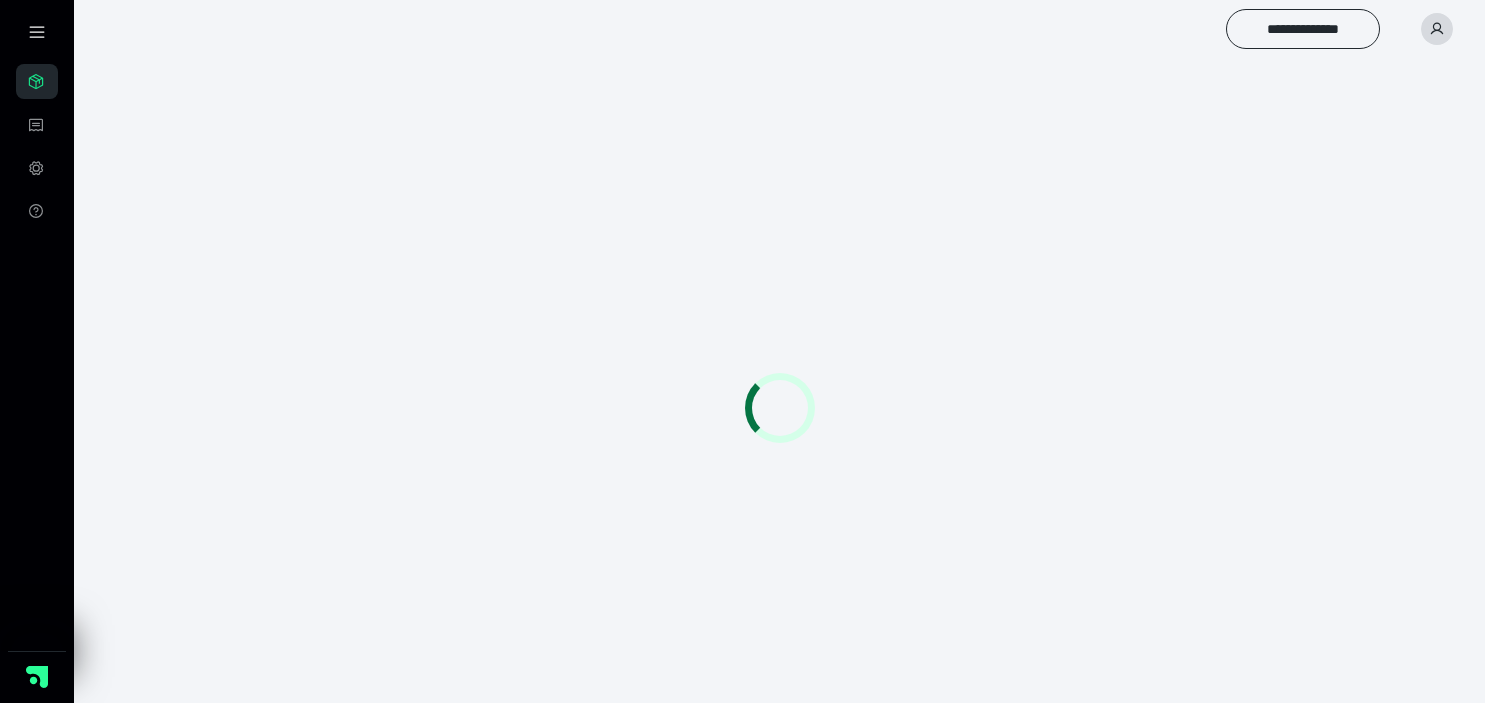scroll, scrollTop: 56, scrollLeft: 0, axis: vertical 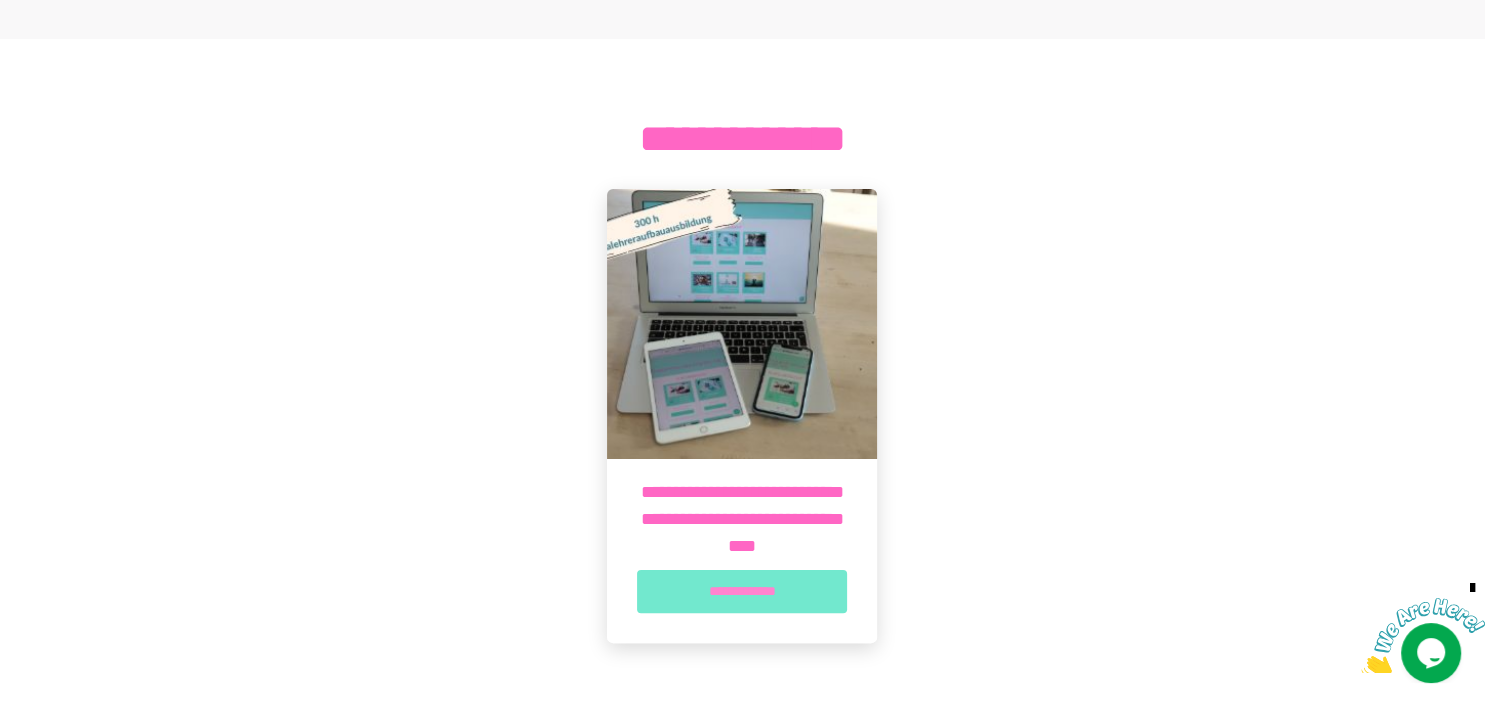 click on "**********" at bounding box center [742, 591] 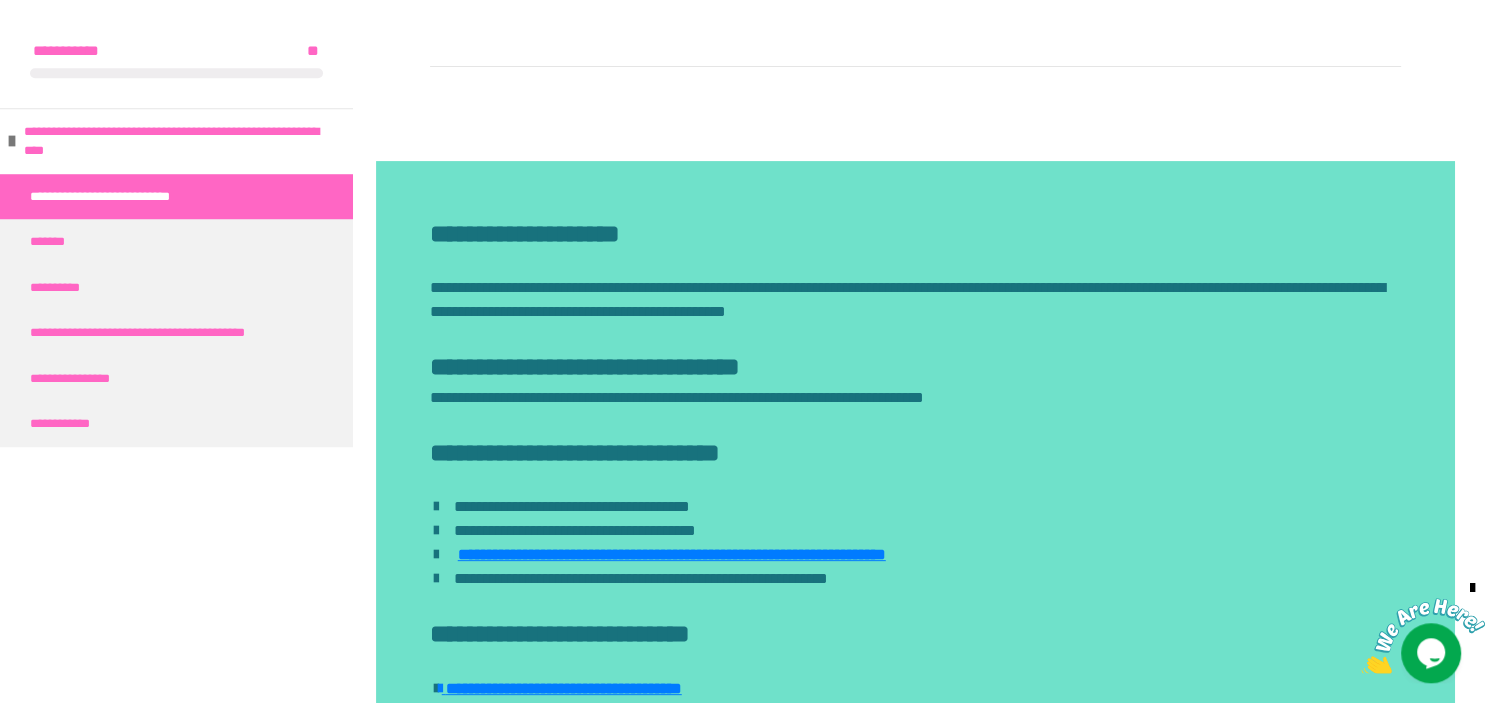 scroll, scrollTop: 555, scrollLeft: 0, axis: vertical 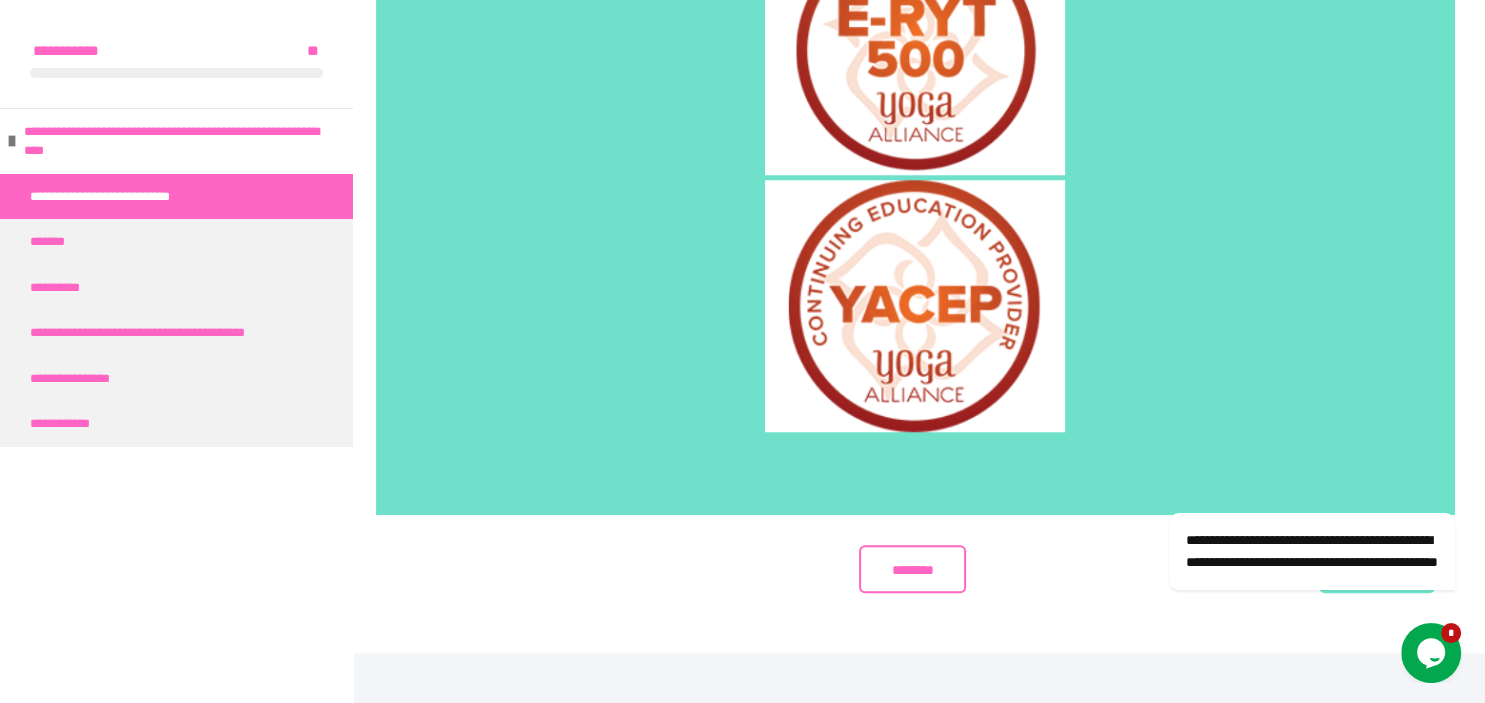 click on "*******" at bounding box center [1370, 570] 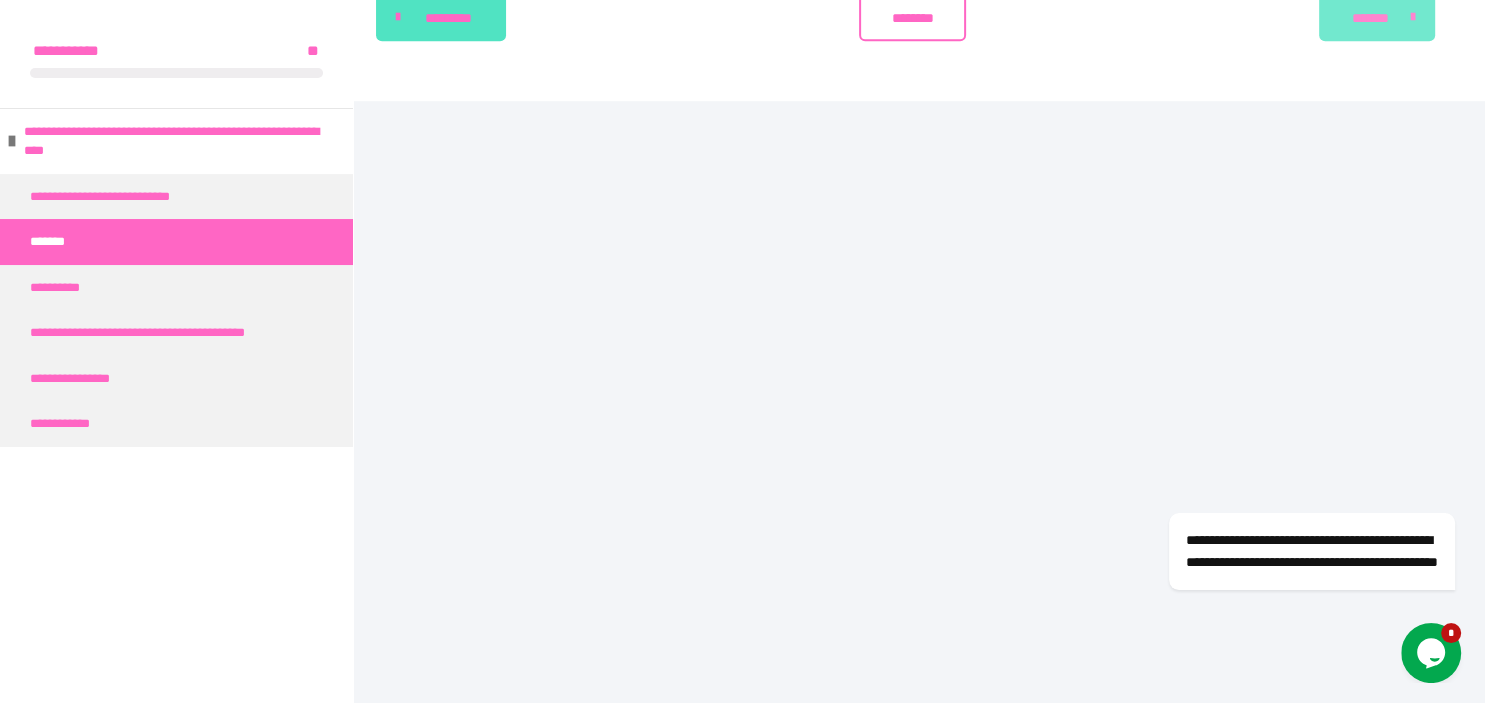 scroll, scrollTop: 1043, scrollLeft: 0, axis: vertical 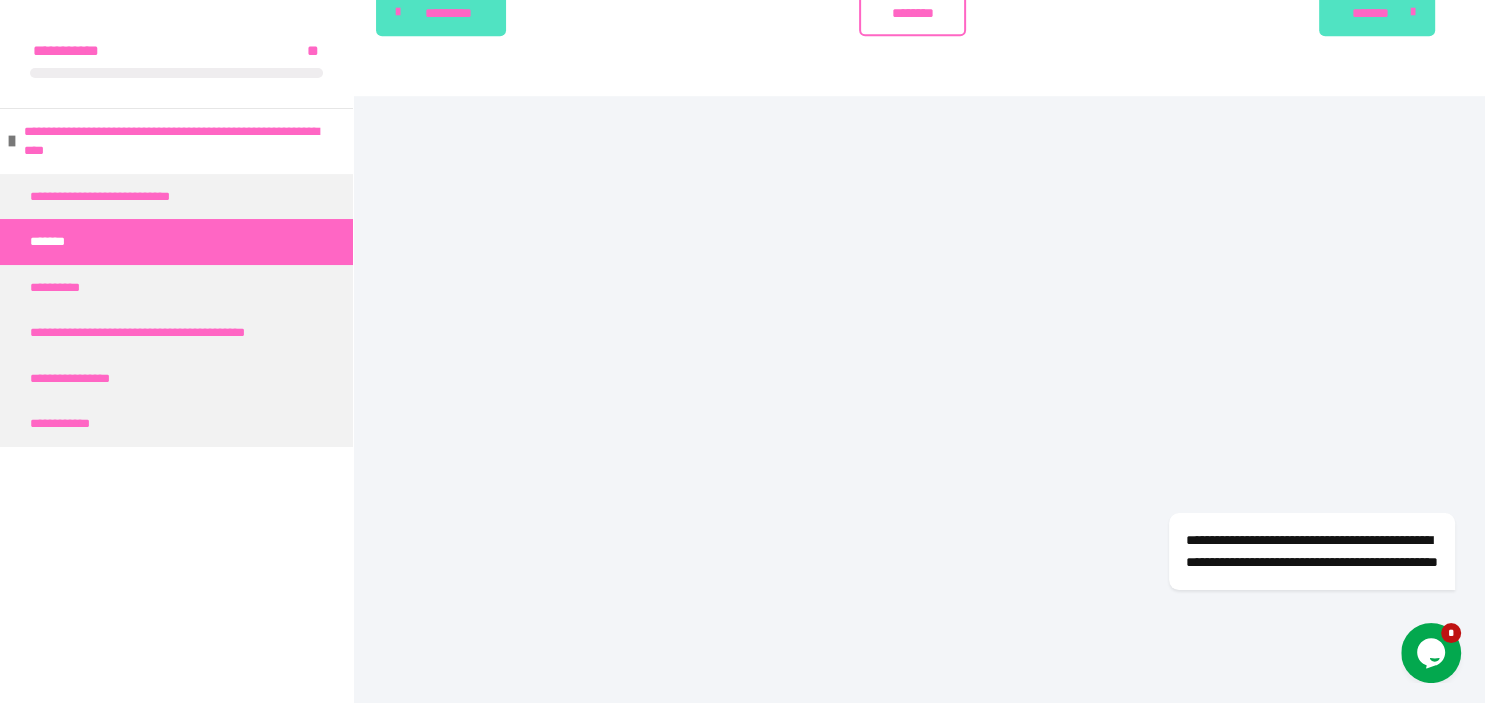 click on "**********" at bounding box center [1285, 461] 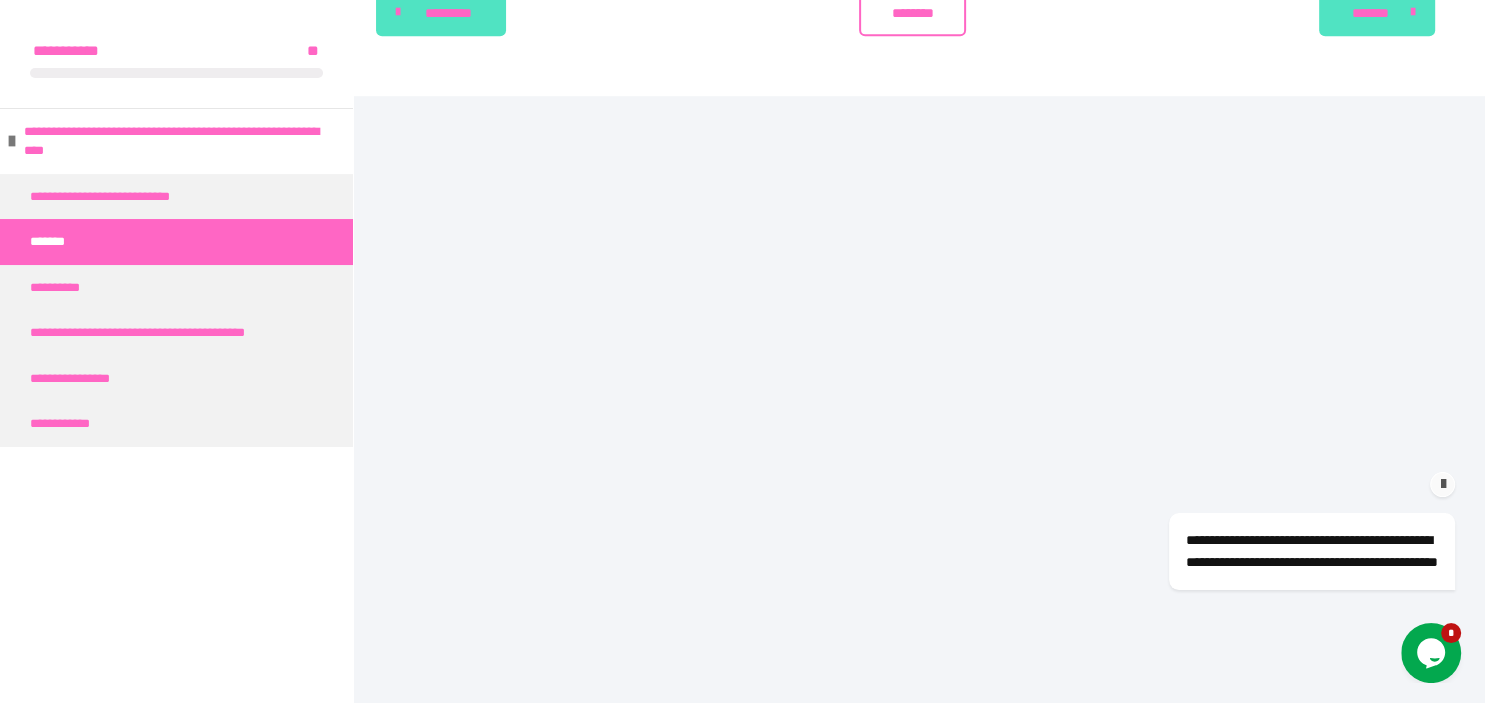 click on "**********" at bounding box center (1285, 457) 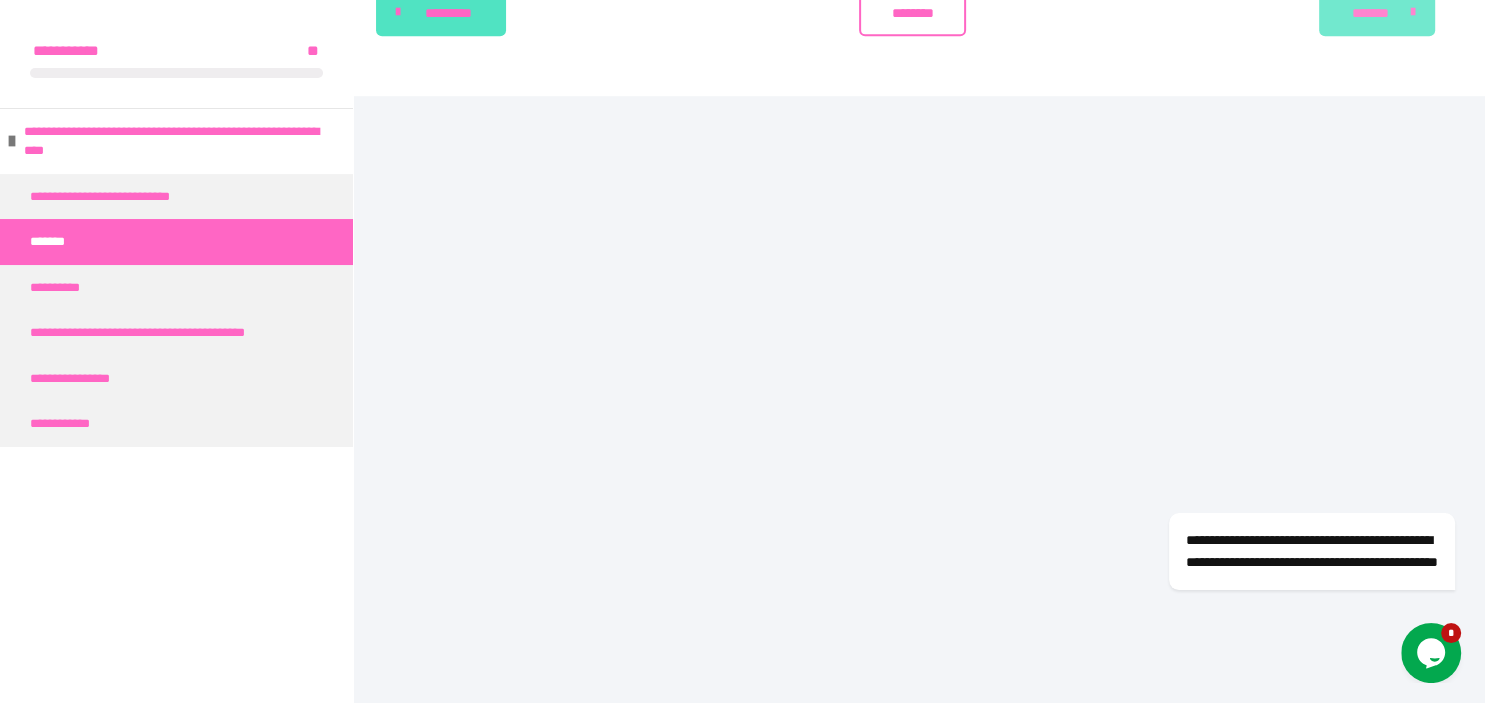 click on "*******" at bounding box center (1370, 13) 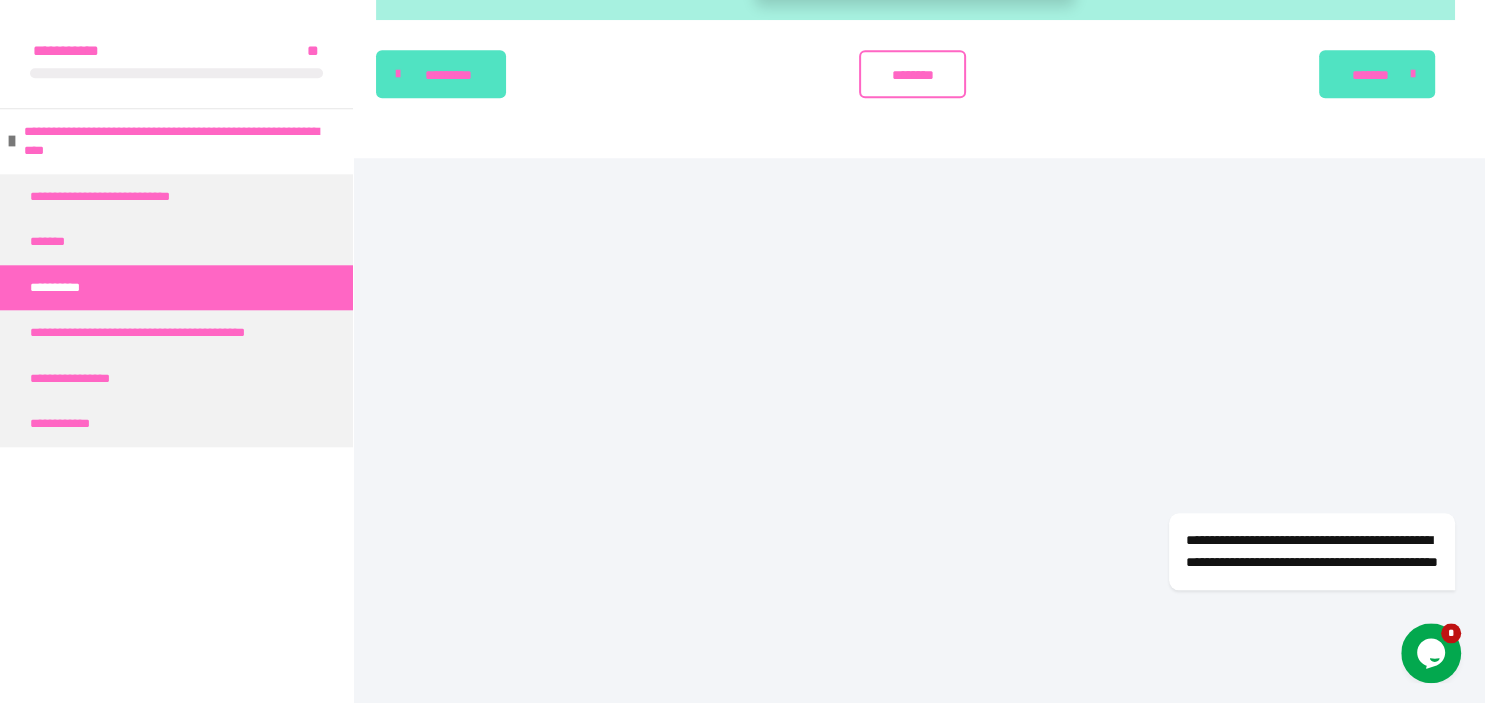 scroll, scrollTop: 1624, scrollLeft: 0, axis: vertical 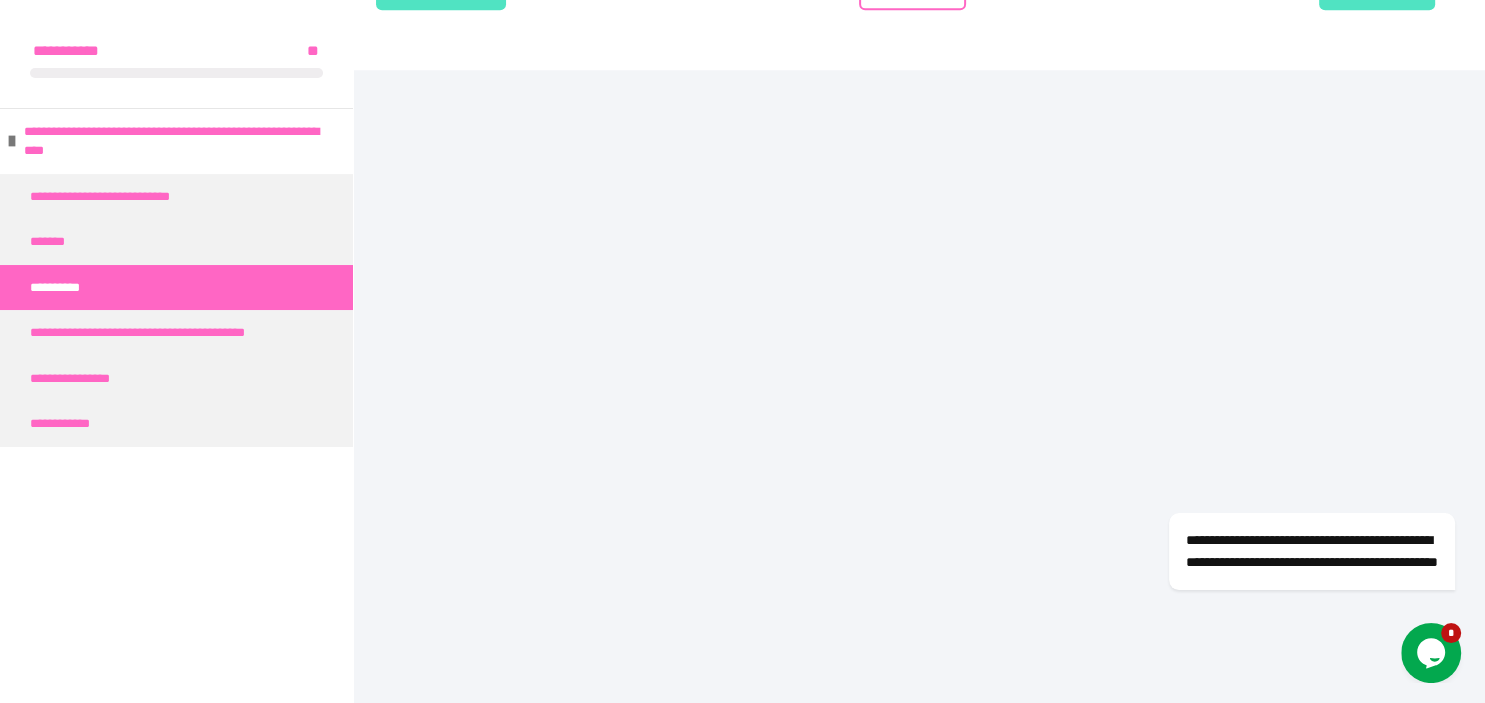 click on "*******" at bounding box center [1370, -13] 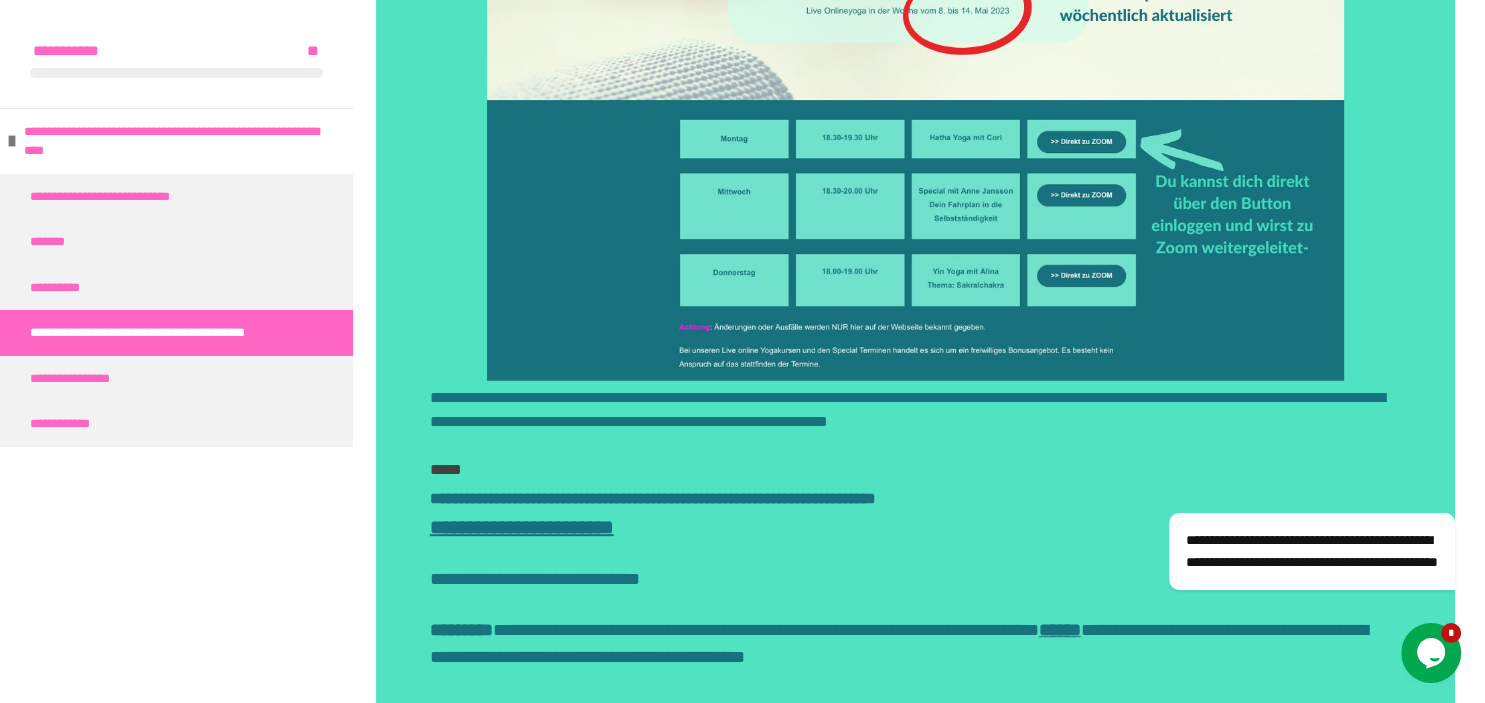 scroll, scrollTop: 892, scrollLeft: 0, axis: vertical 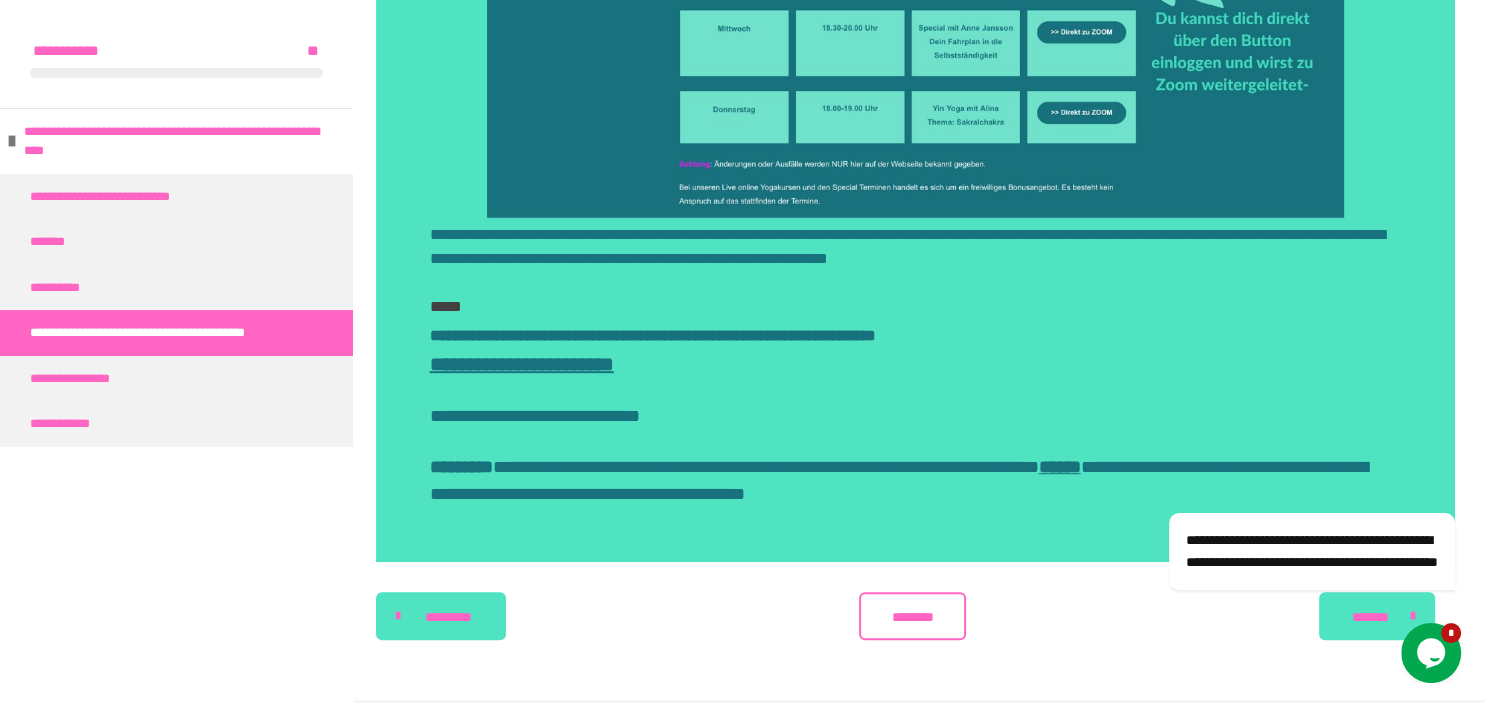 click on "*******" at bounding box center [1370, 617] 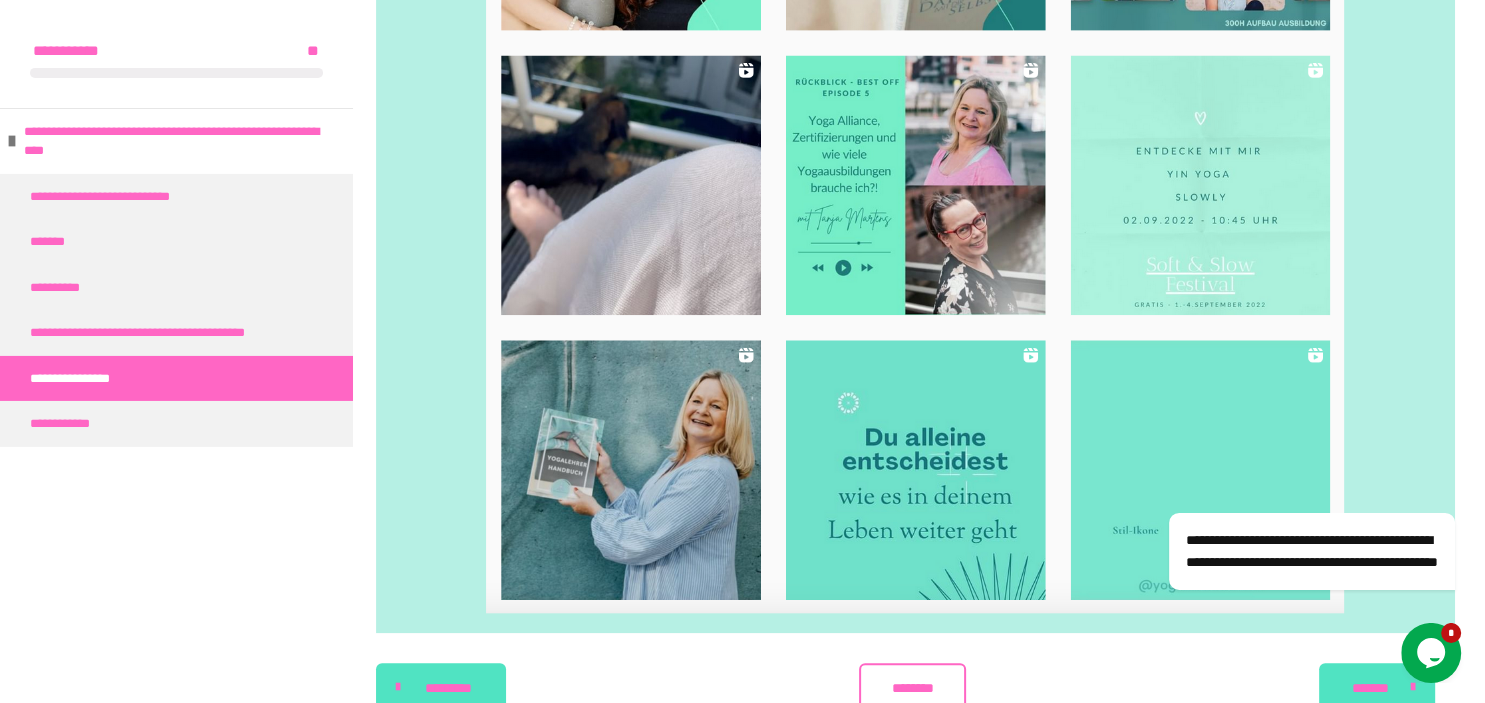 scroll, scrollTop: 1840, scrollLeft: 0, axis: vertical 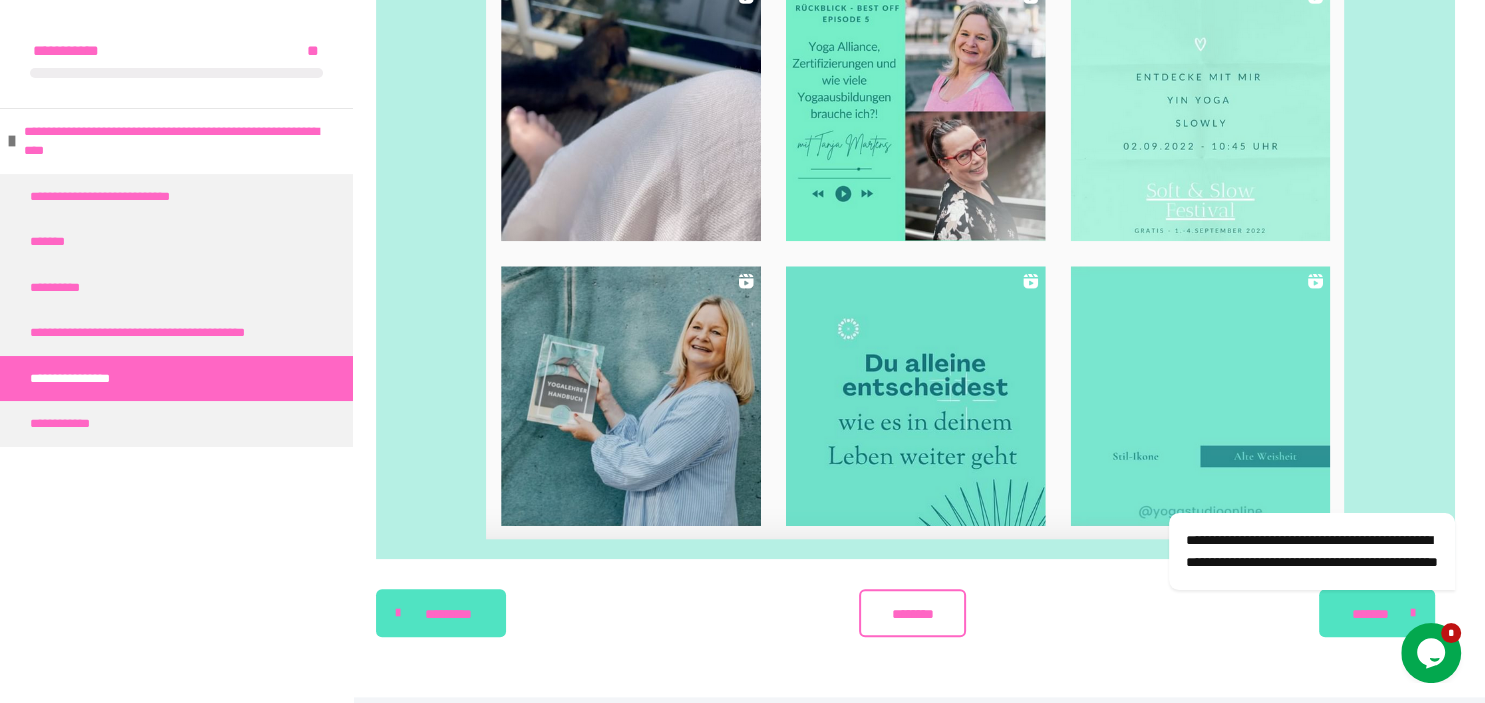 click on "*******" at bounding box center [1370, 614] 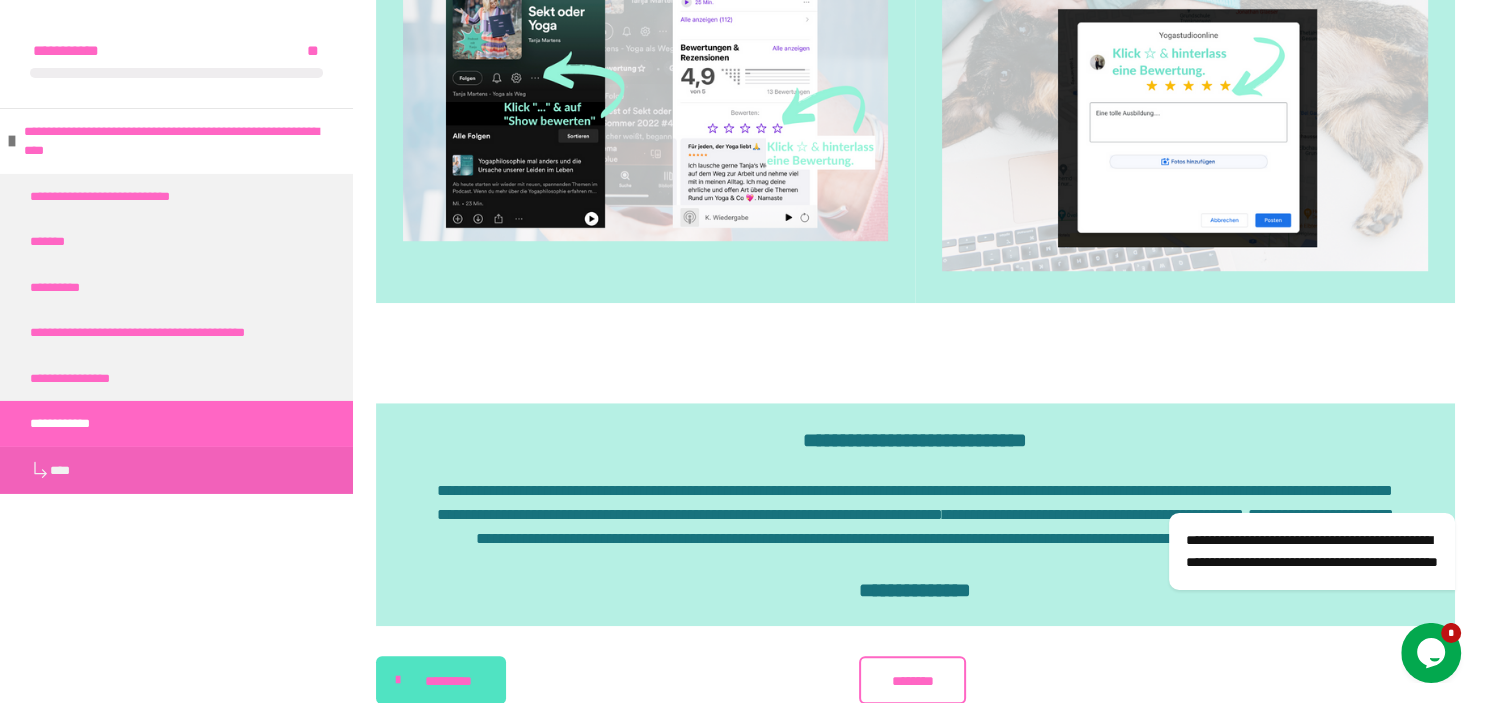 scroll, scrollTop: 1616, scrollLeft: 0, axis: vertical 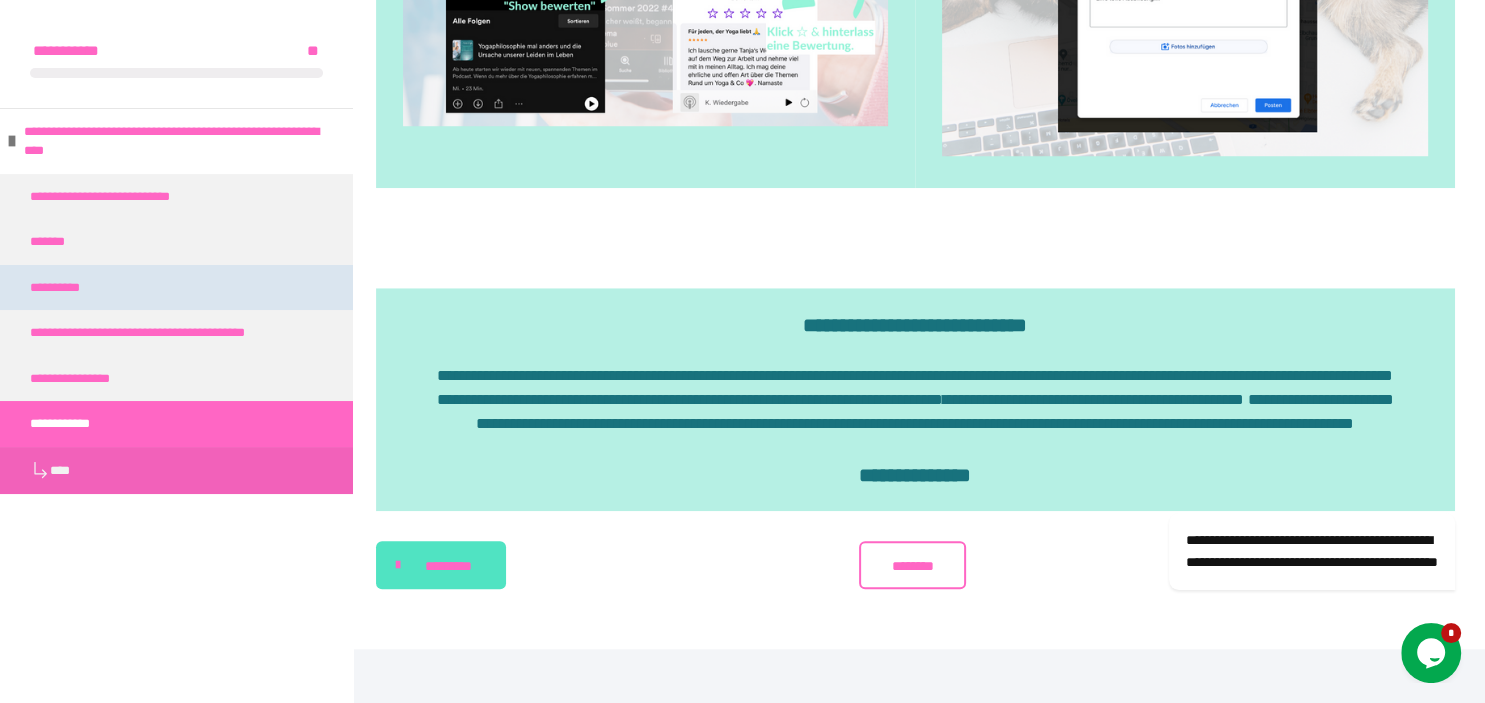 click on "**********" at bounding box center [68, 288] 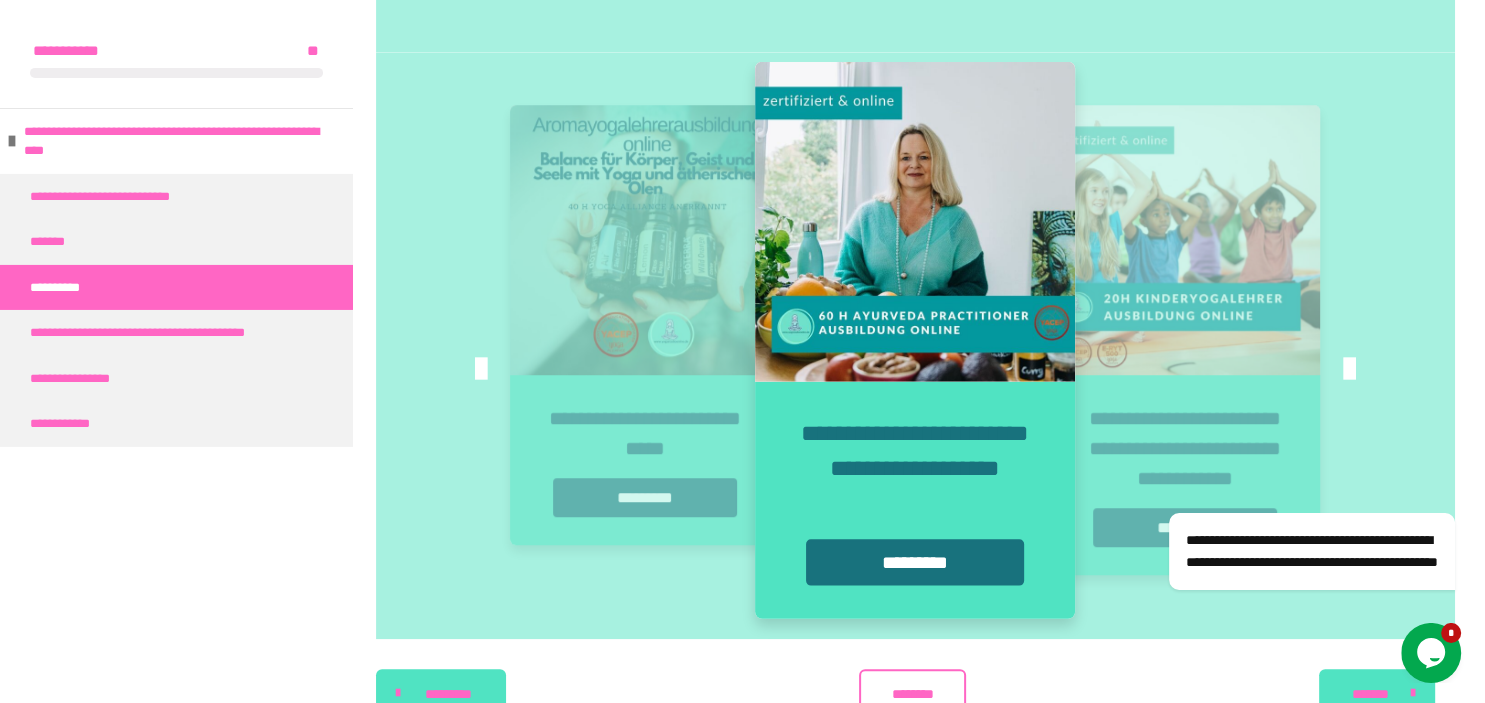 scroll, scrollTop: 1624, scrollLeft: 0, axis: vertical 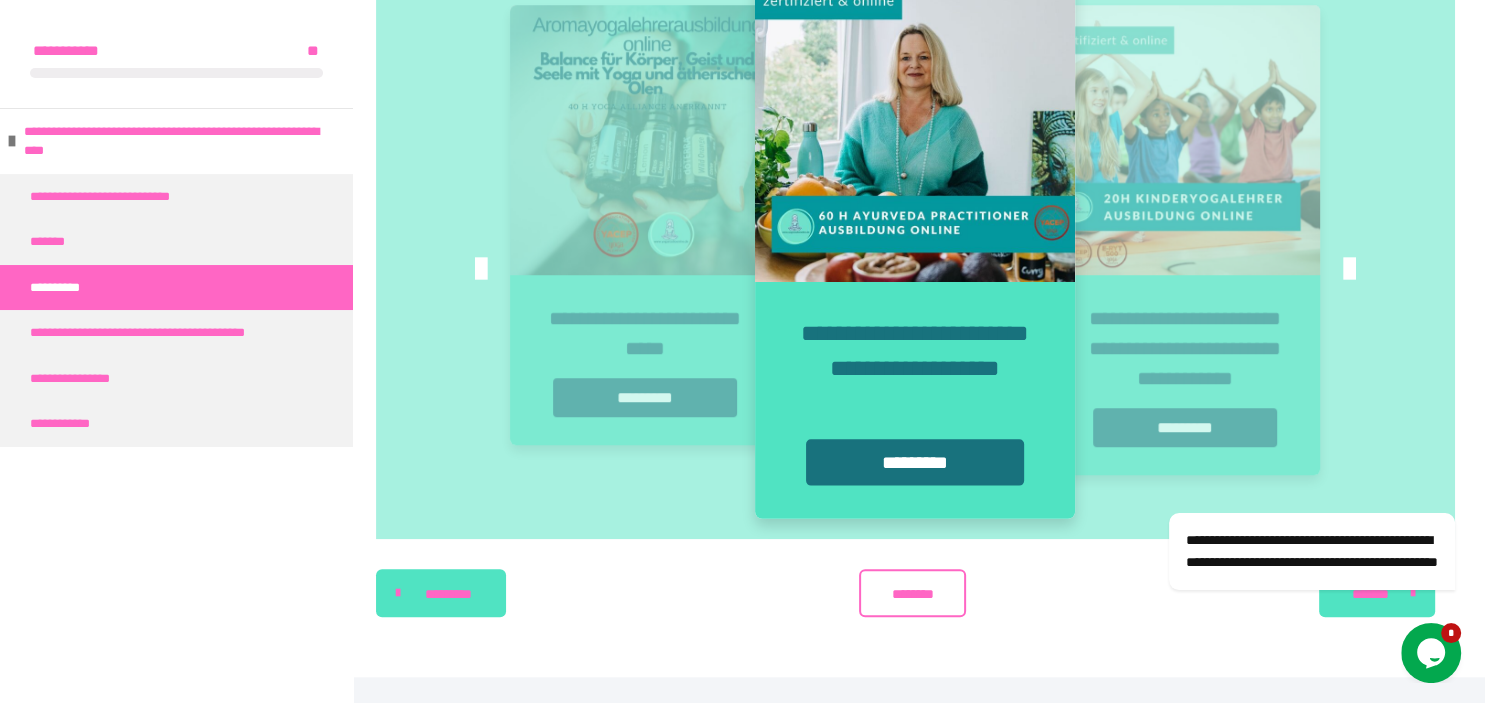 click on "*******" at bounding box center (1387, 593) 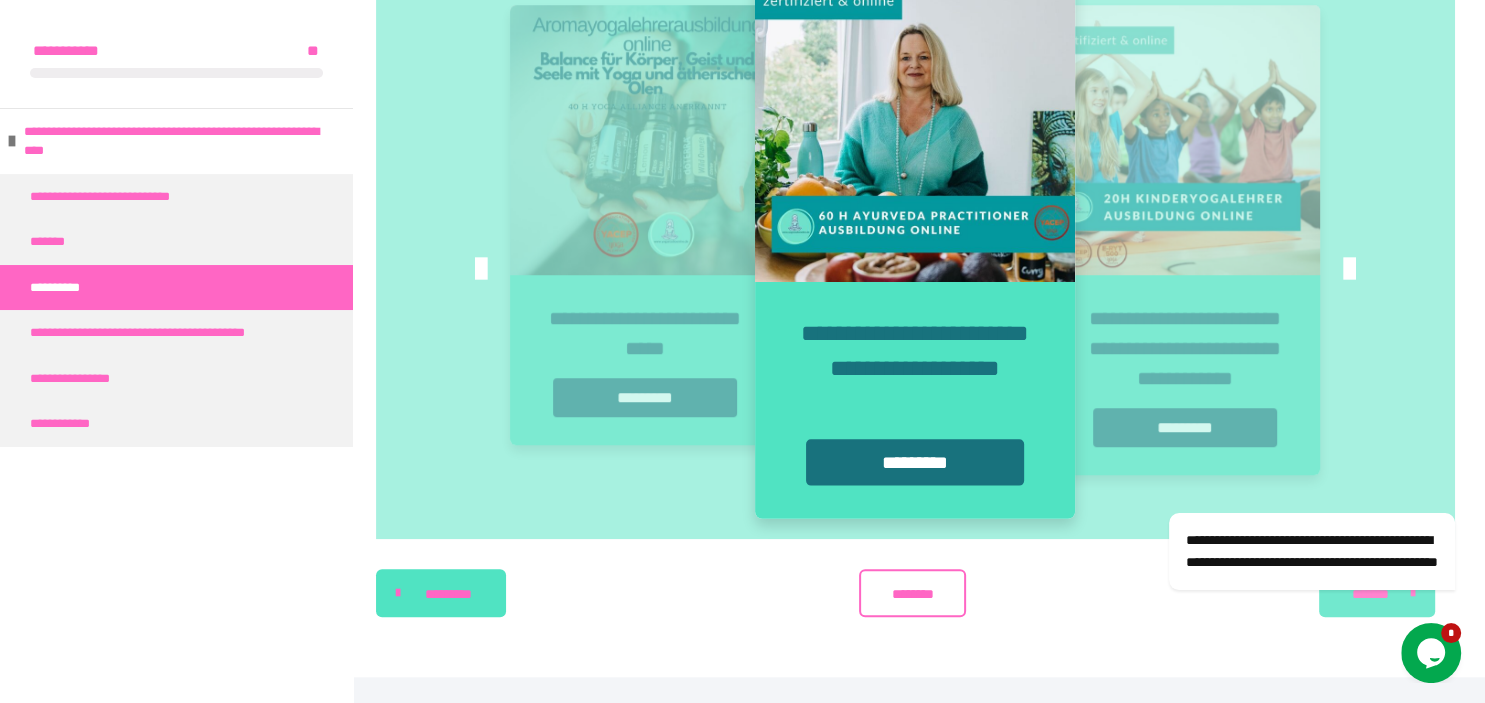 click on "*******" at bounding box center (1377, 593) 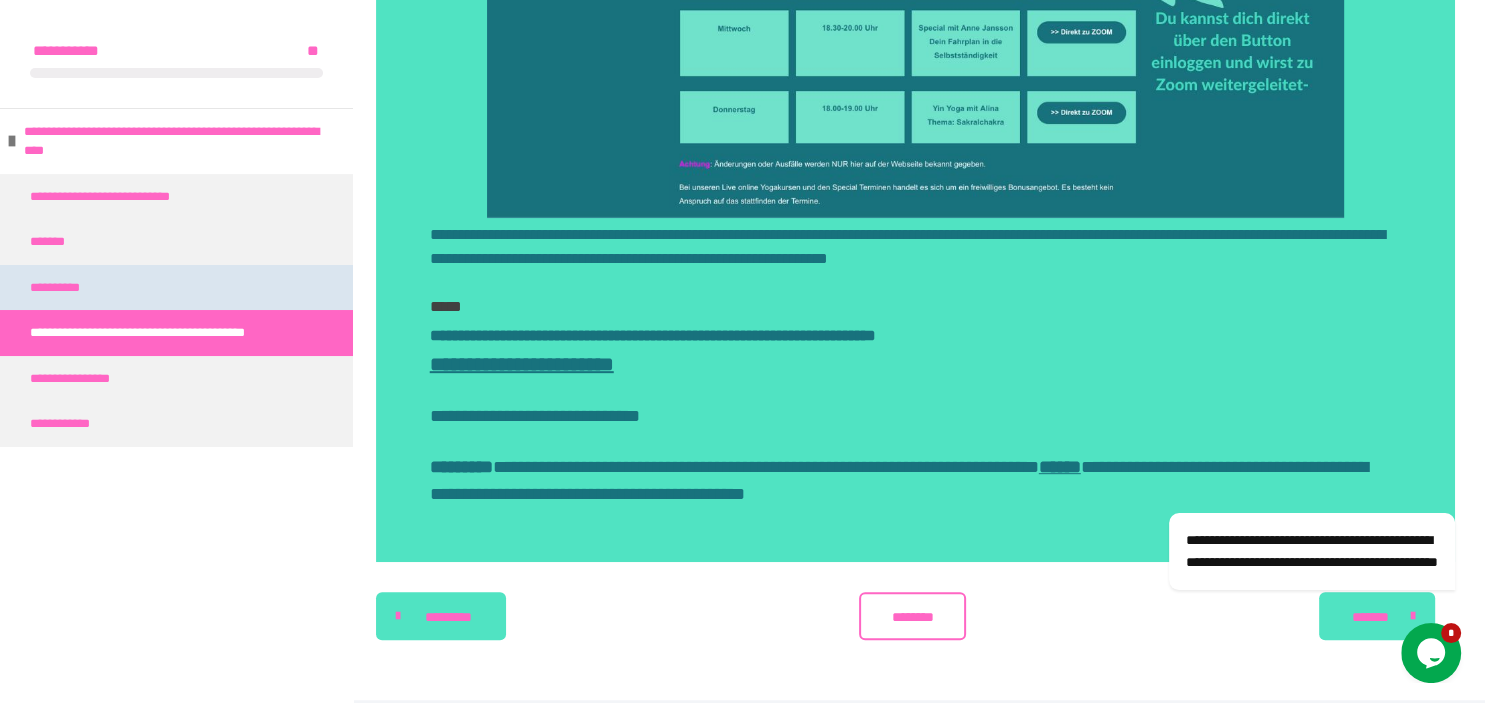 click on "**********" at bounding box center [68, 288] 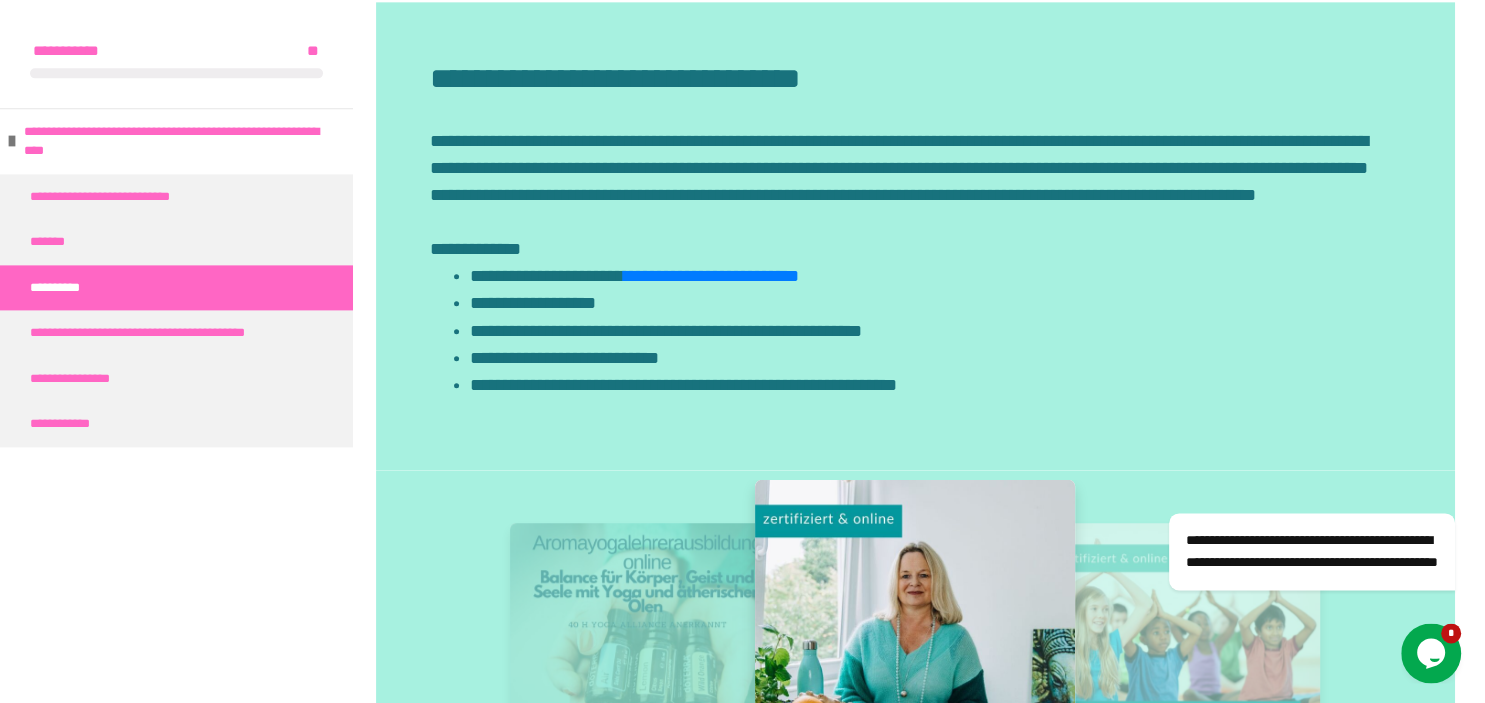 scroll, scrollTop: 1624, scrollLeft: 0, axis: vertical 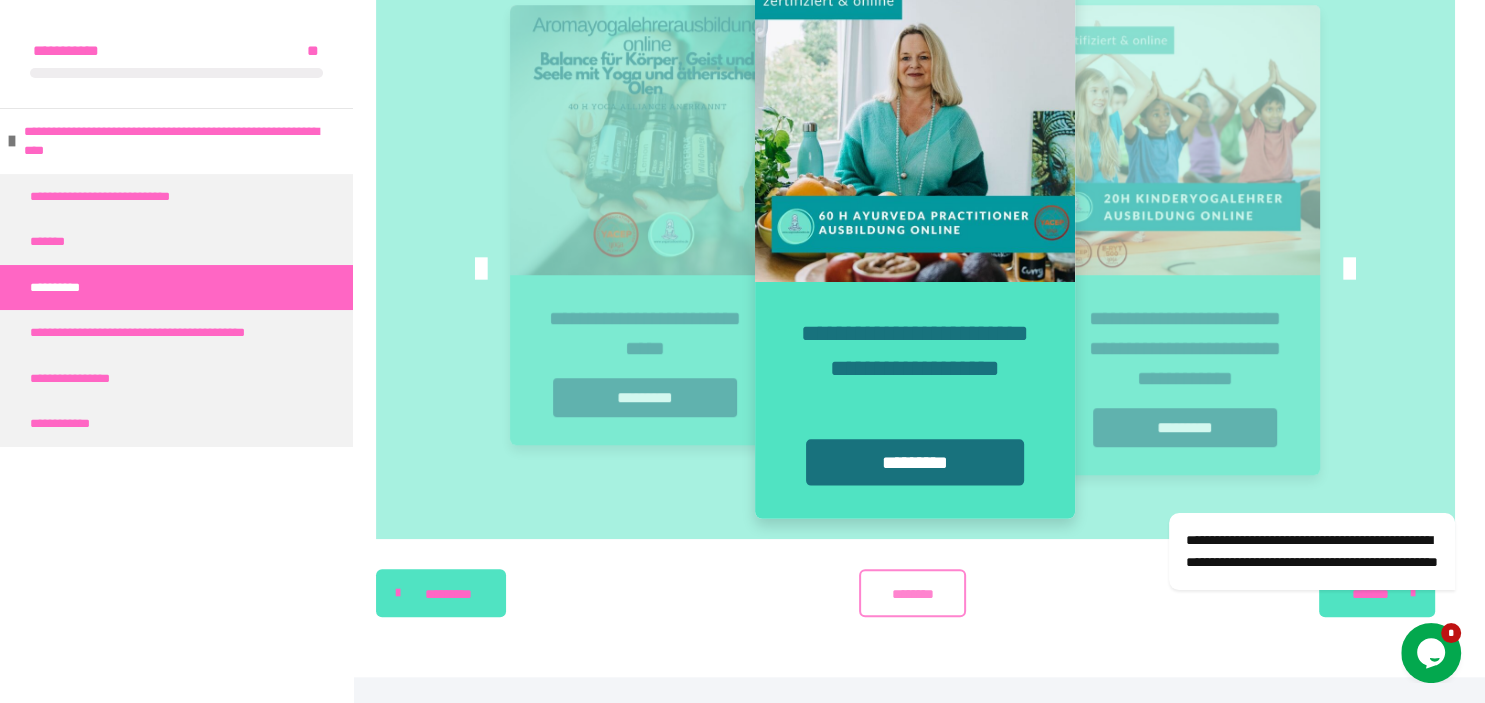 click on "********" at bounding box center [912, 594] 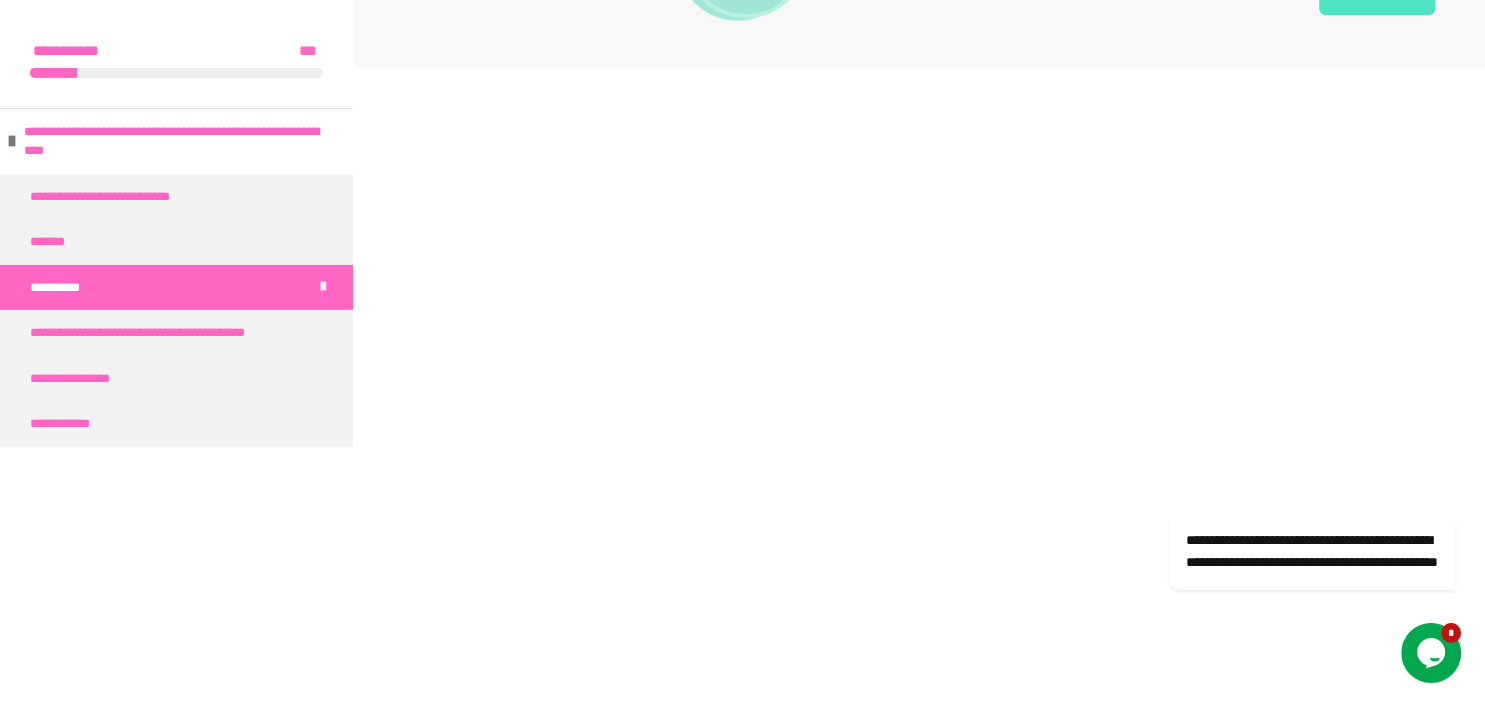 scroll, scrollTop: 0, scrollLeft: 0, axis: both 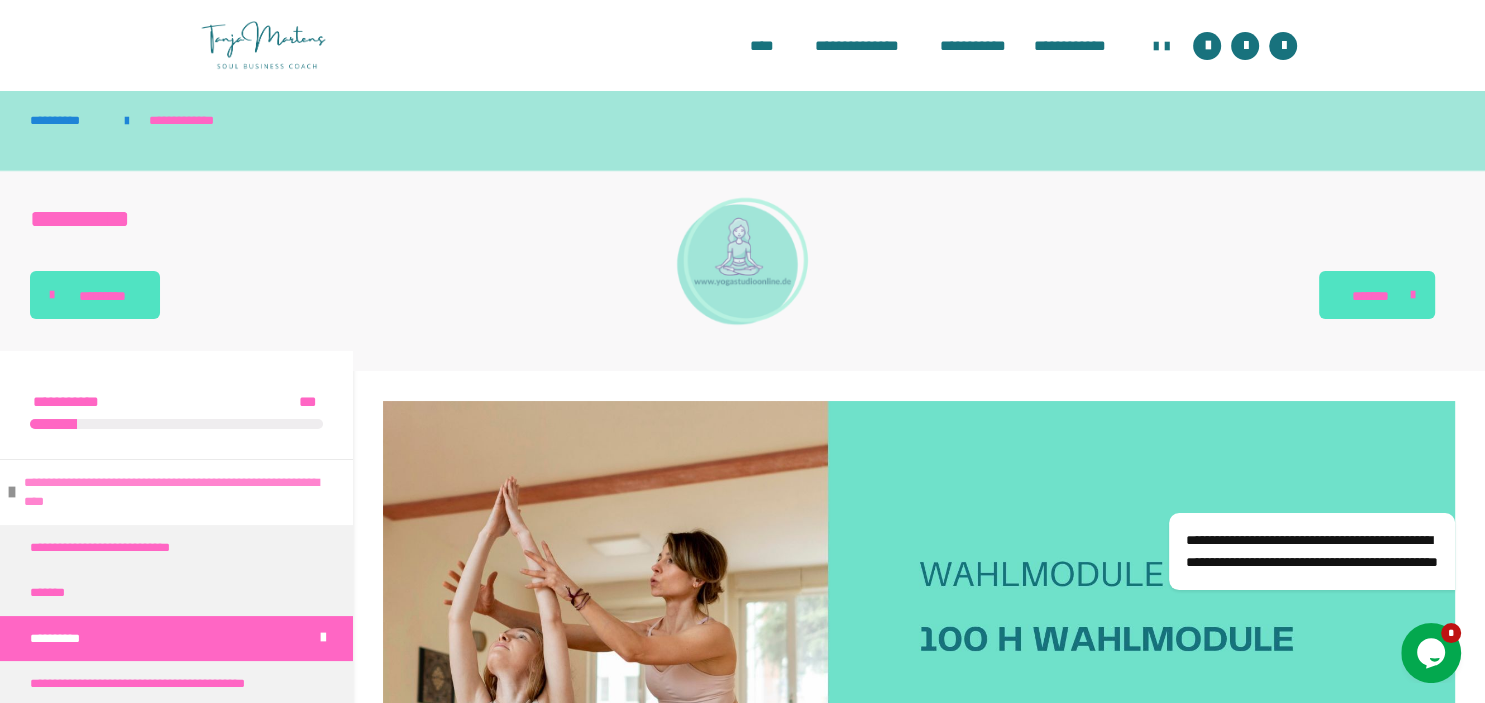 click at bounding box center (12, 492) 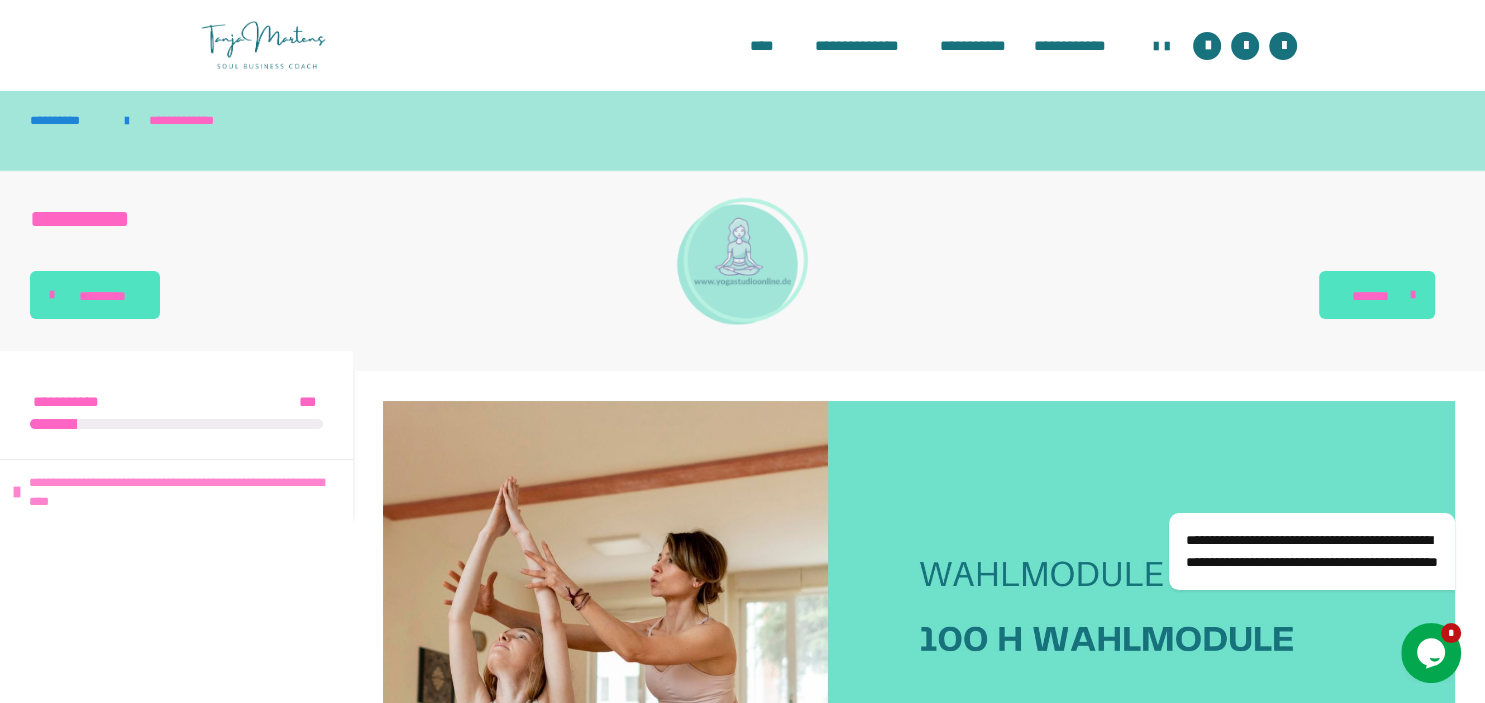 click at bounding box center [17, 492] 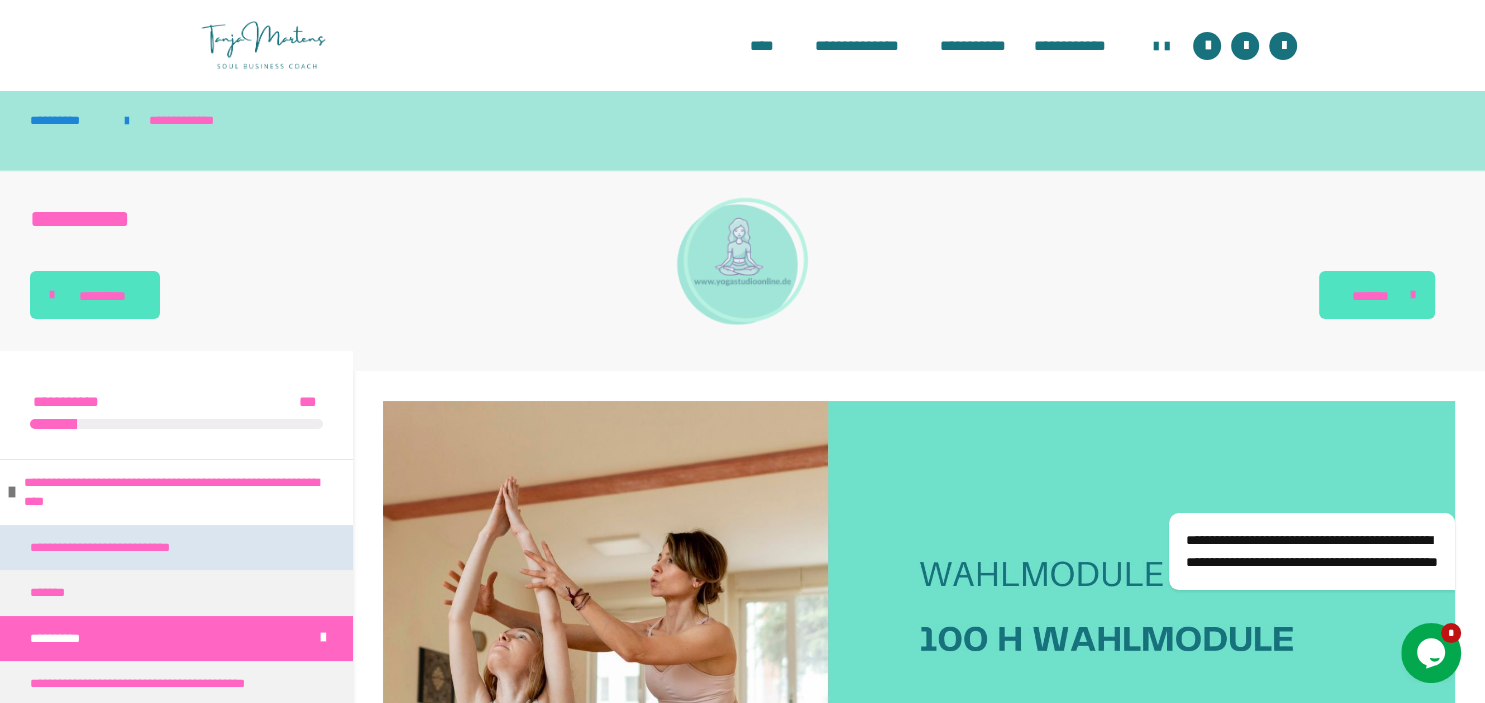 click on "**********" at bounding box center (116, 548) 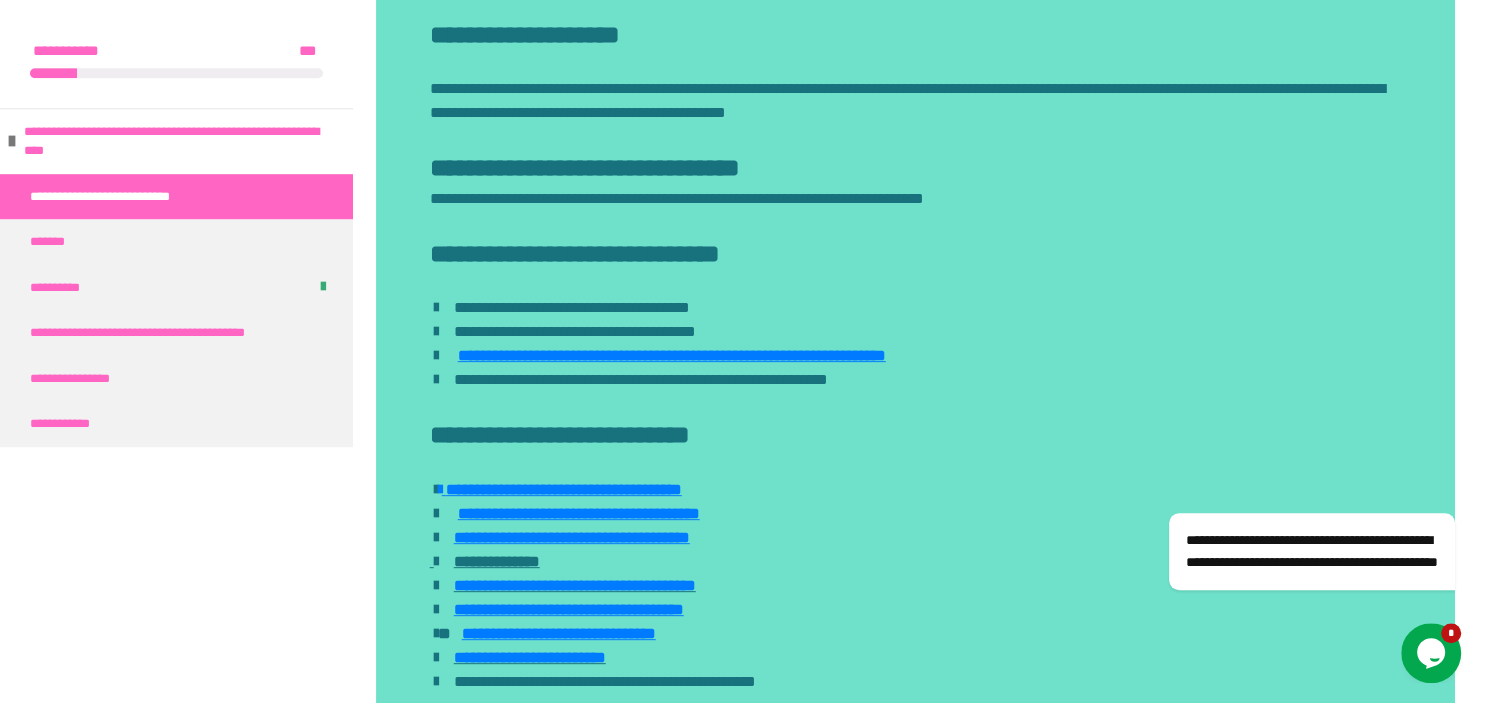 scroll, scrollTop: 749, scrollLeft: 0, axis: vertical 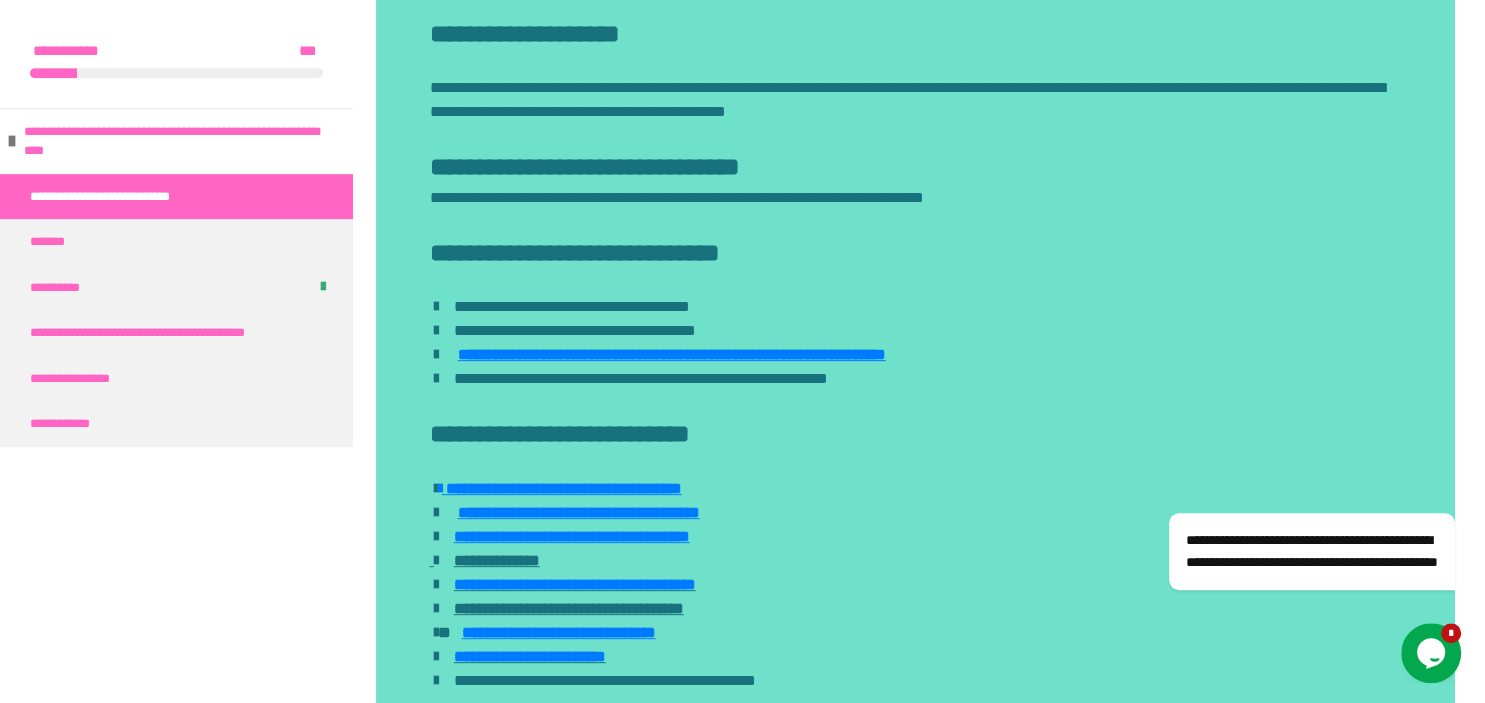click on "**********" at bounding box center [569, 608] 